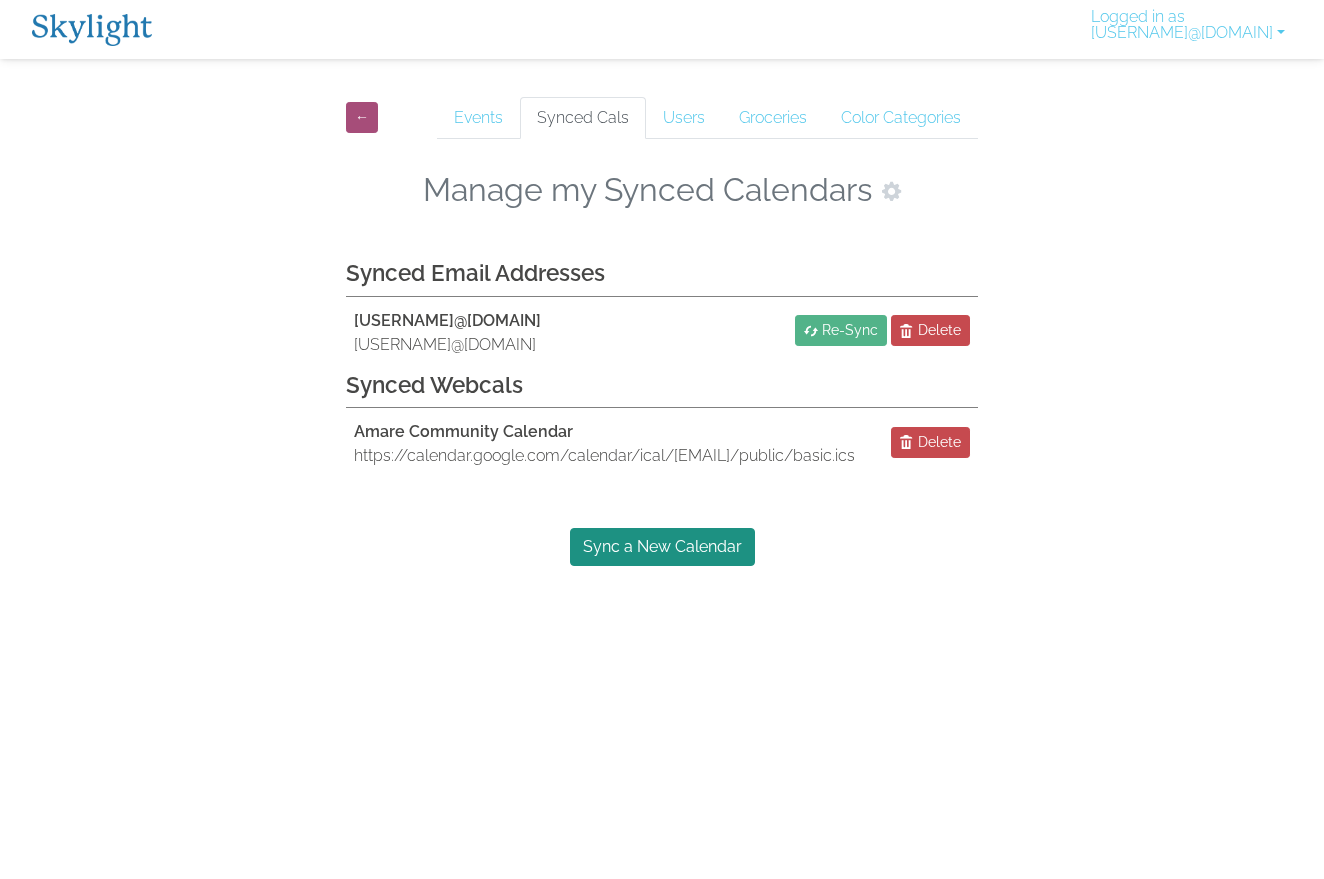 scroll, scrollTop: 0, scrollLeft: 0, axis: both 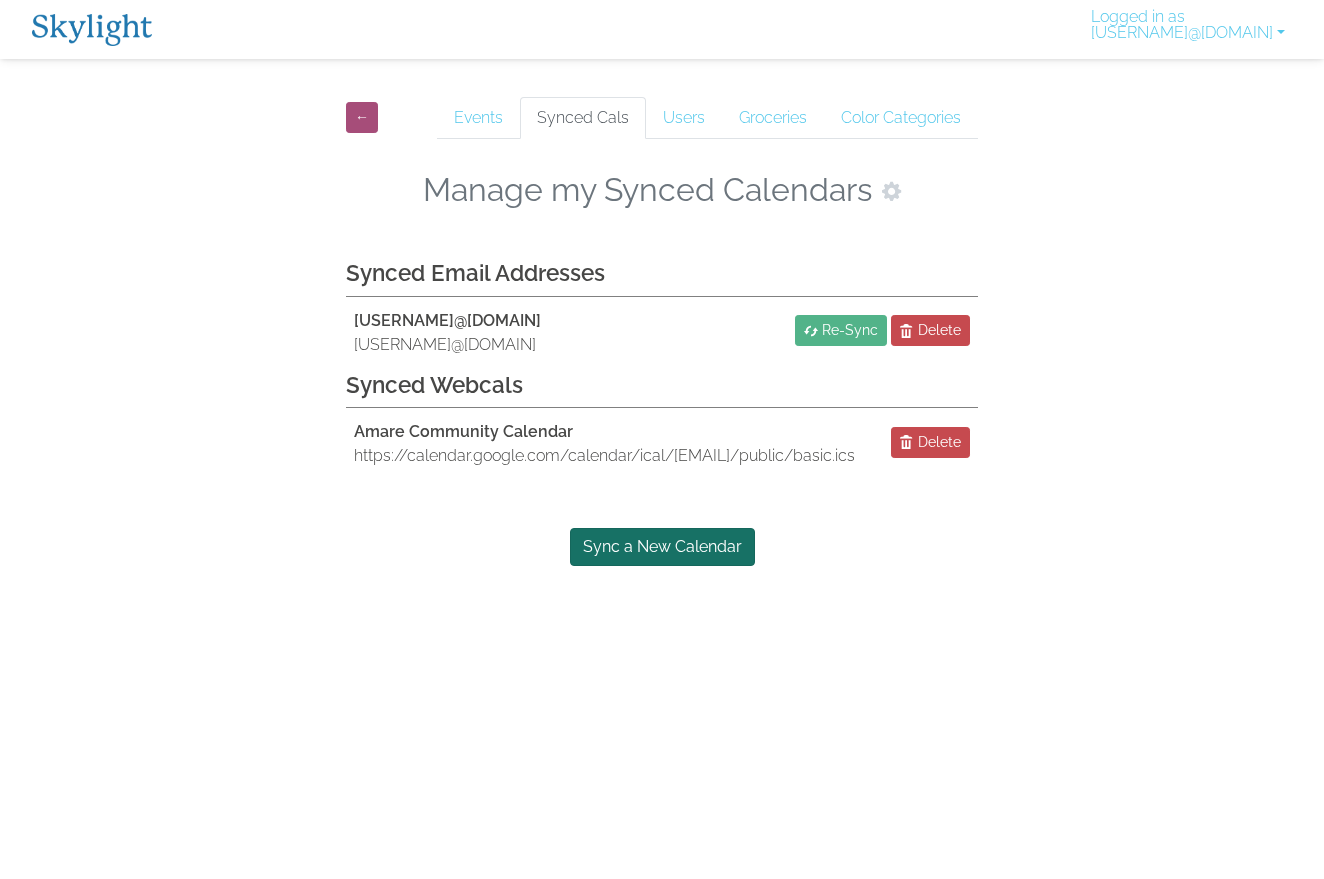 click on "Sync a New Calendar" at bounding box center [662, 547] 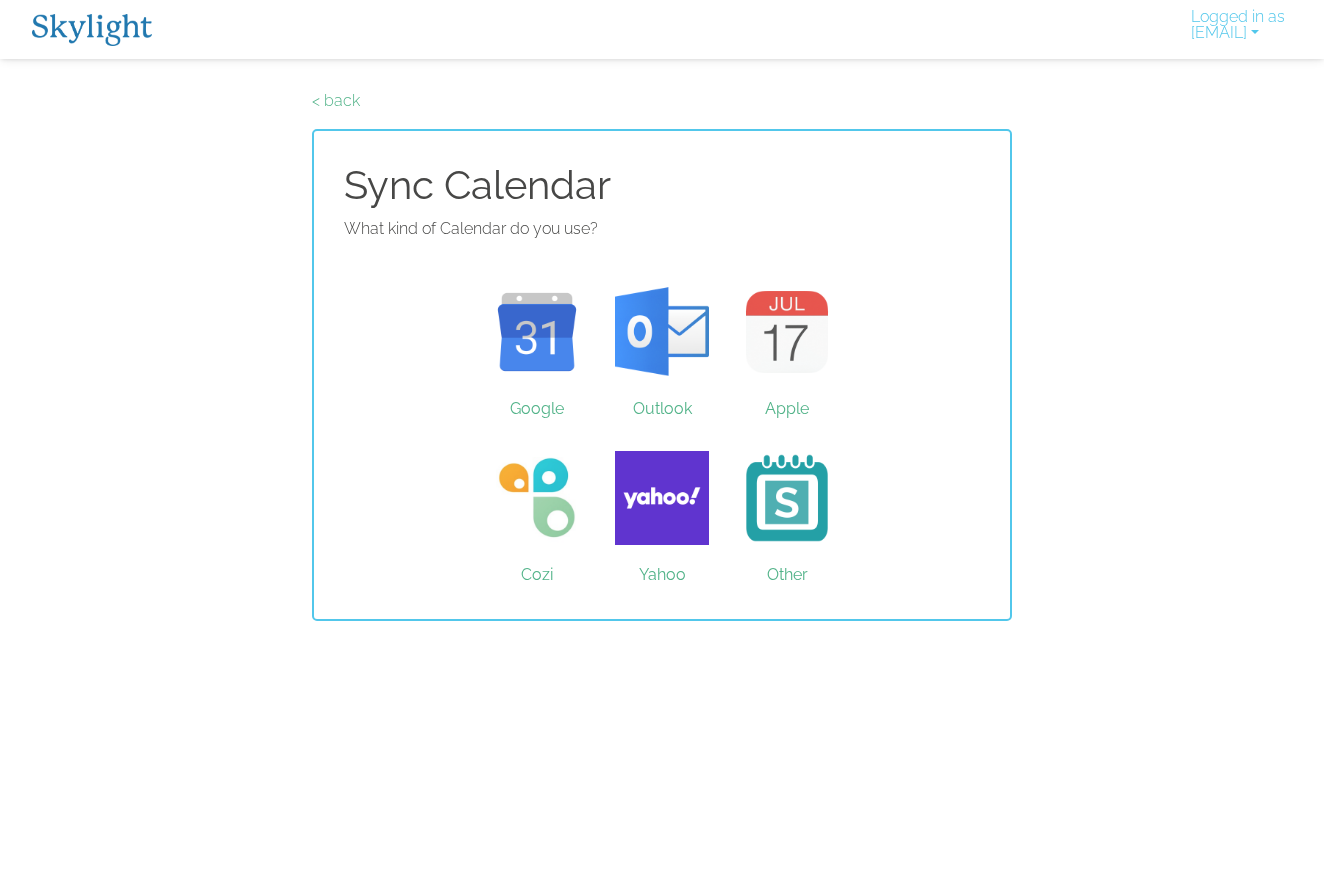 scroll, scrollTop: 0, scrollLeft: 0, axis: both 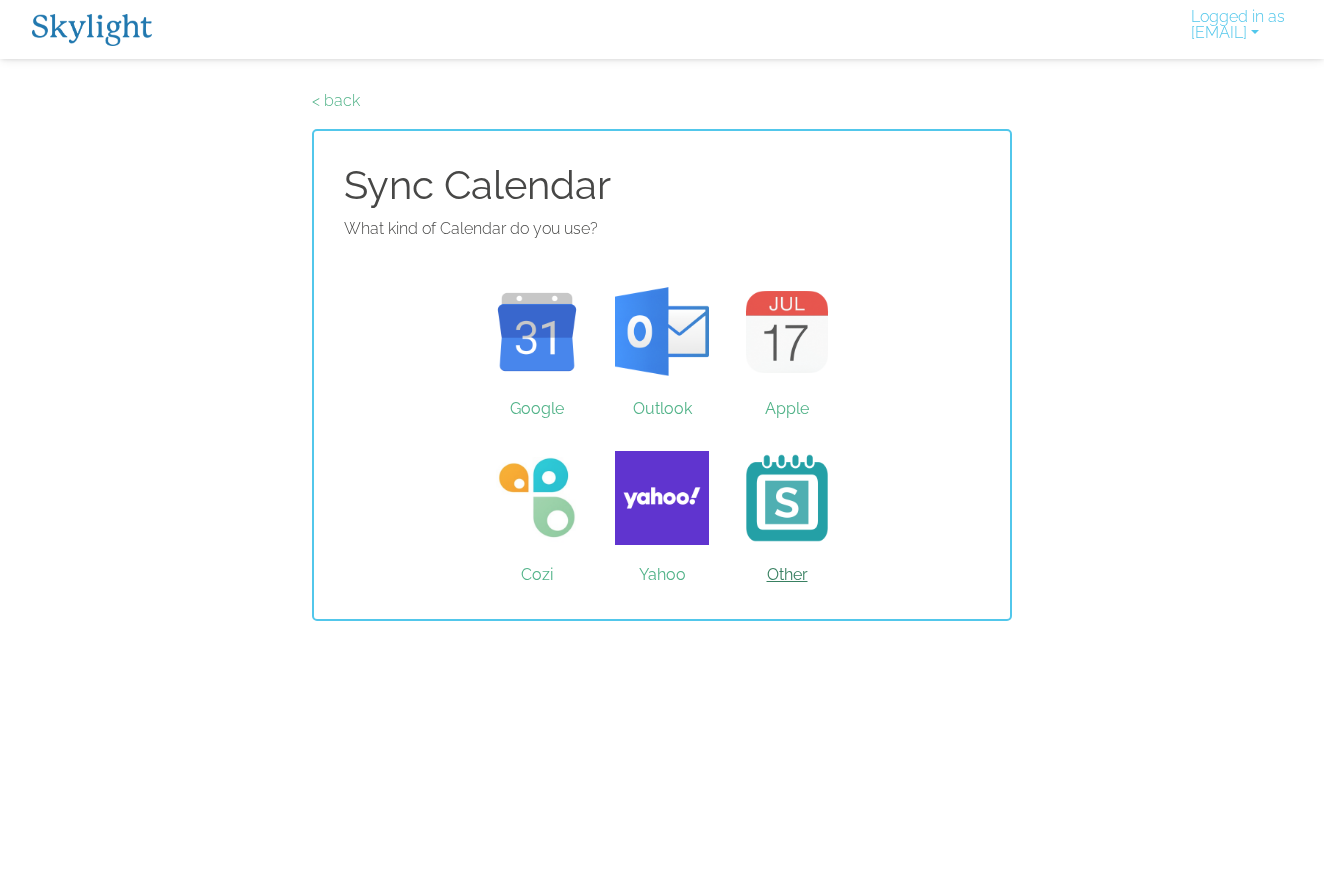 click on "Other" at bounding box center [787, 498] 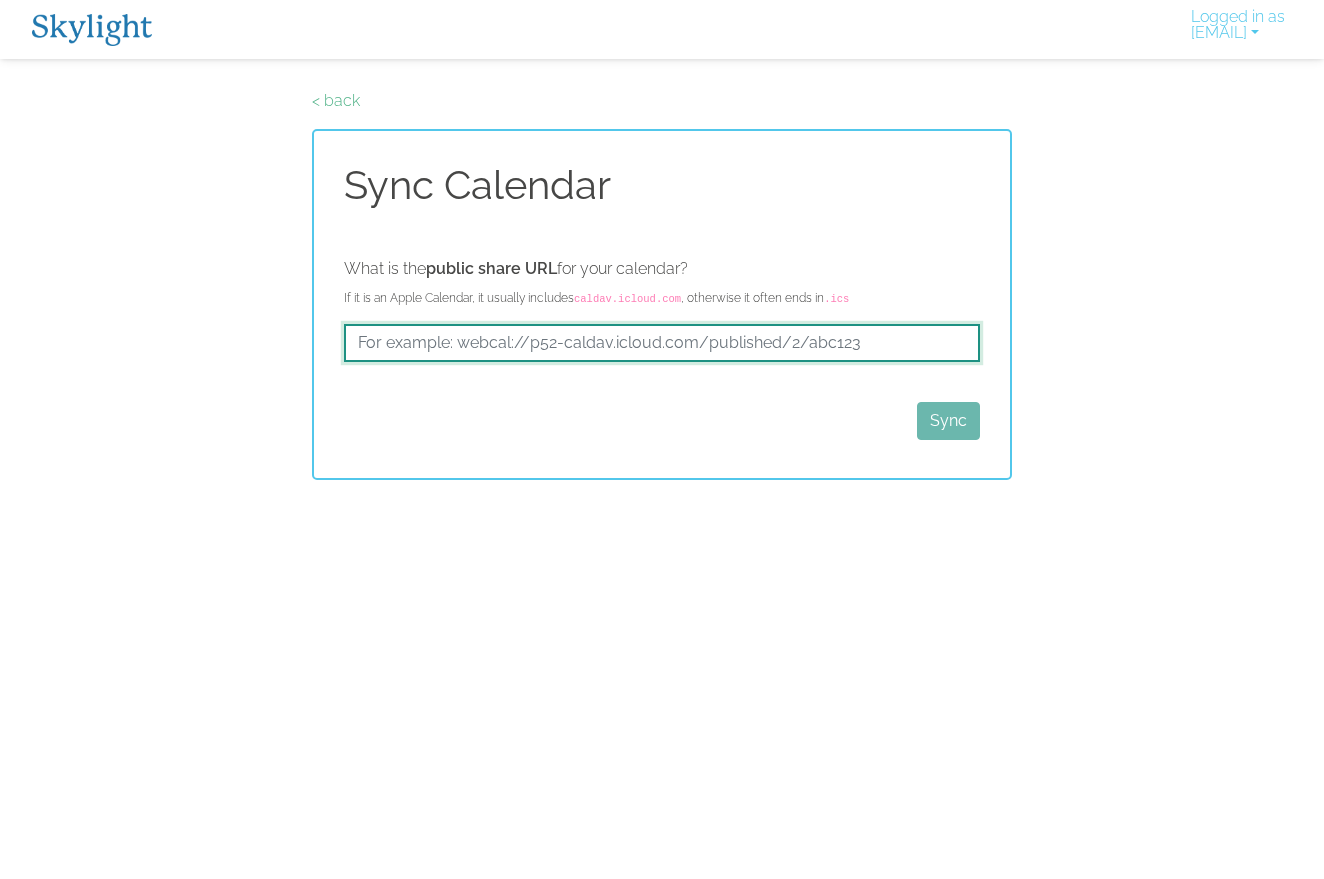 click at bounding box center [662, 343] 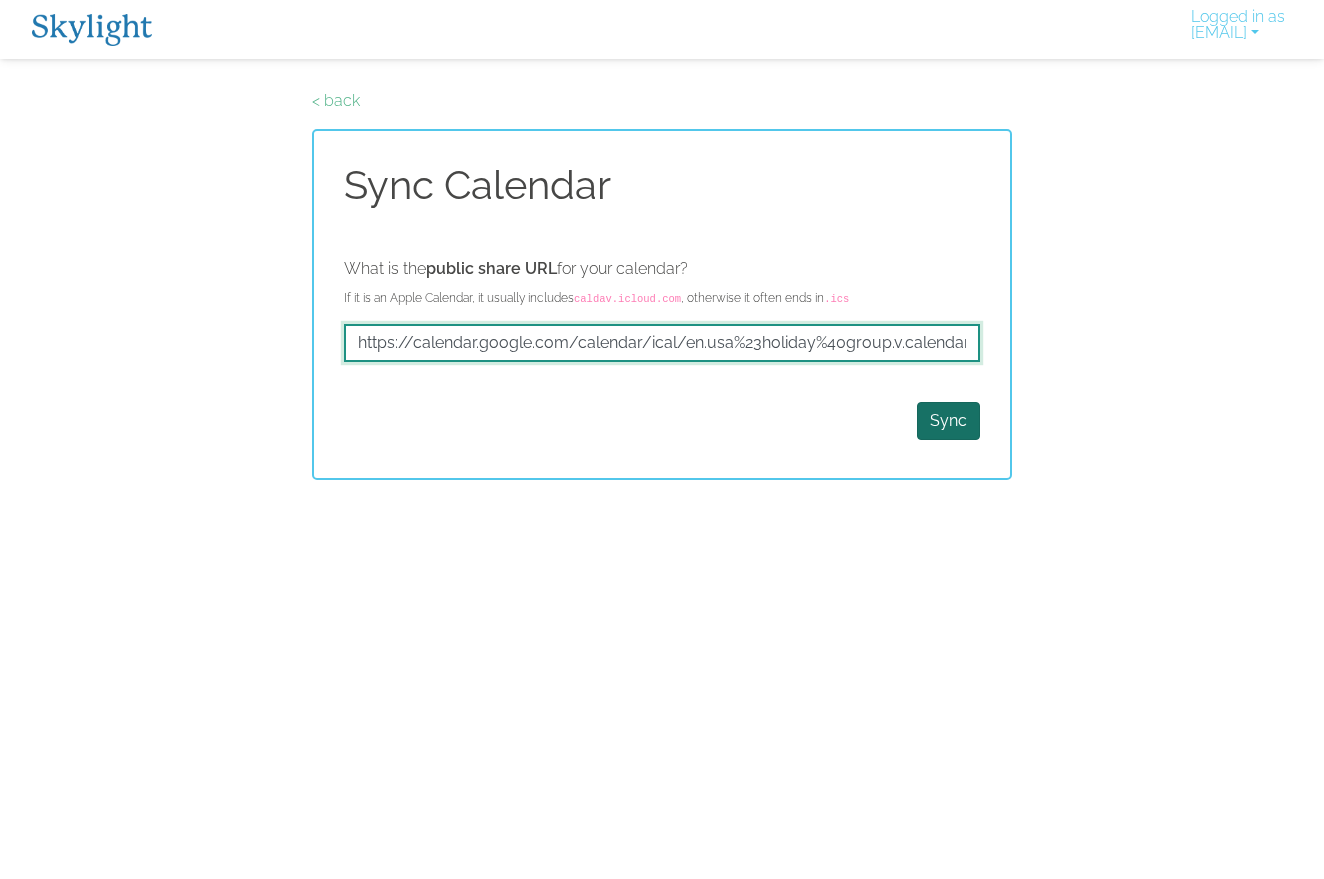 type on "https://calendar.google.com/calendar/ical/en.usa%23holiday%40group.v.calendar.google.com/public/basic.ics" 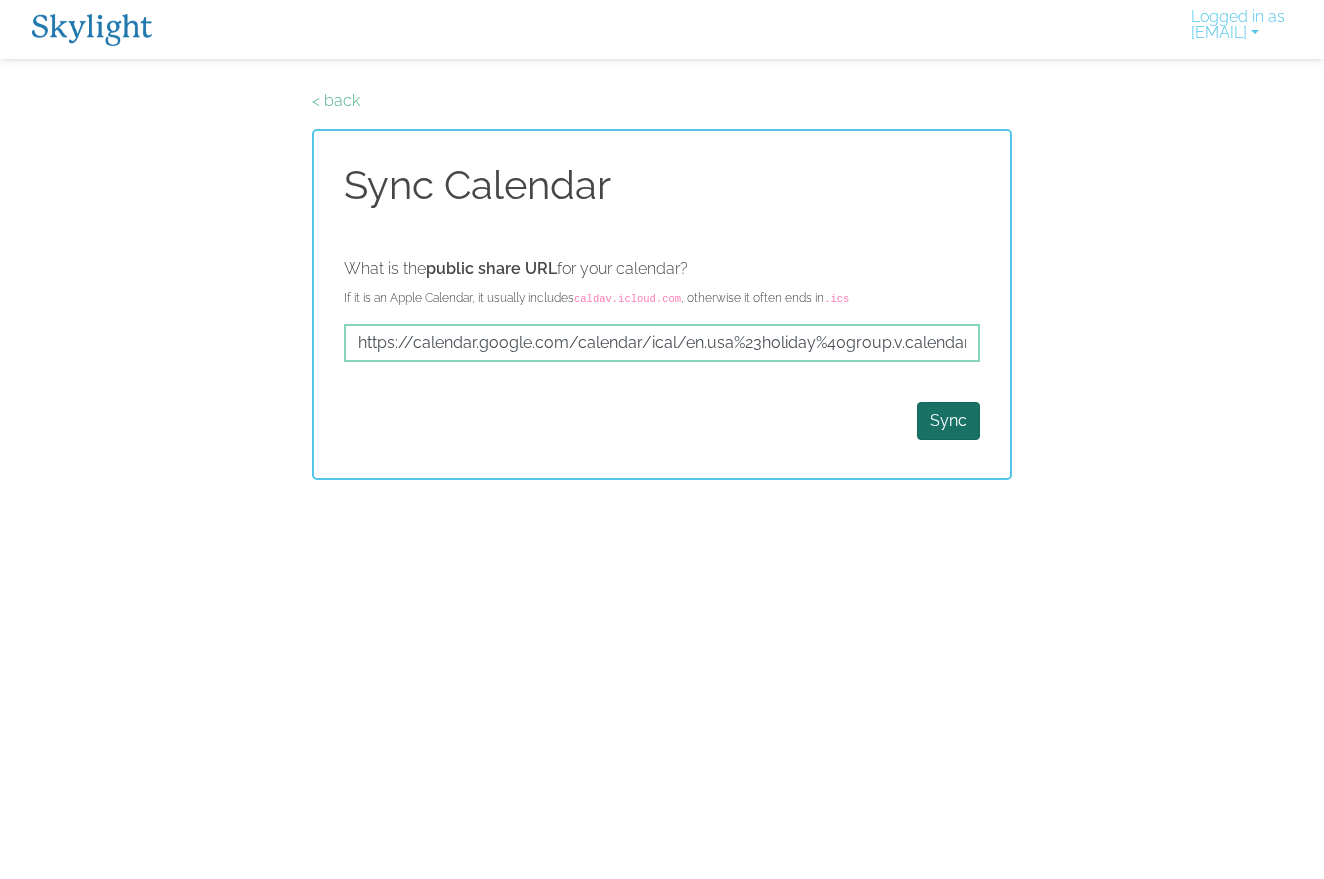 click on "Sync" at bounding box center (948, 421) 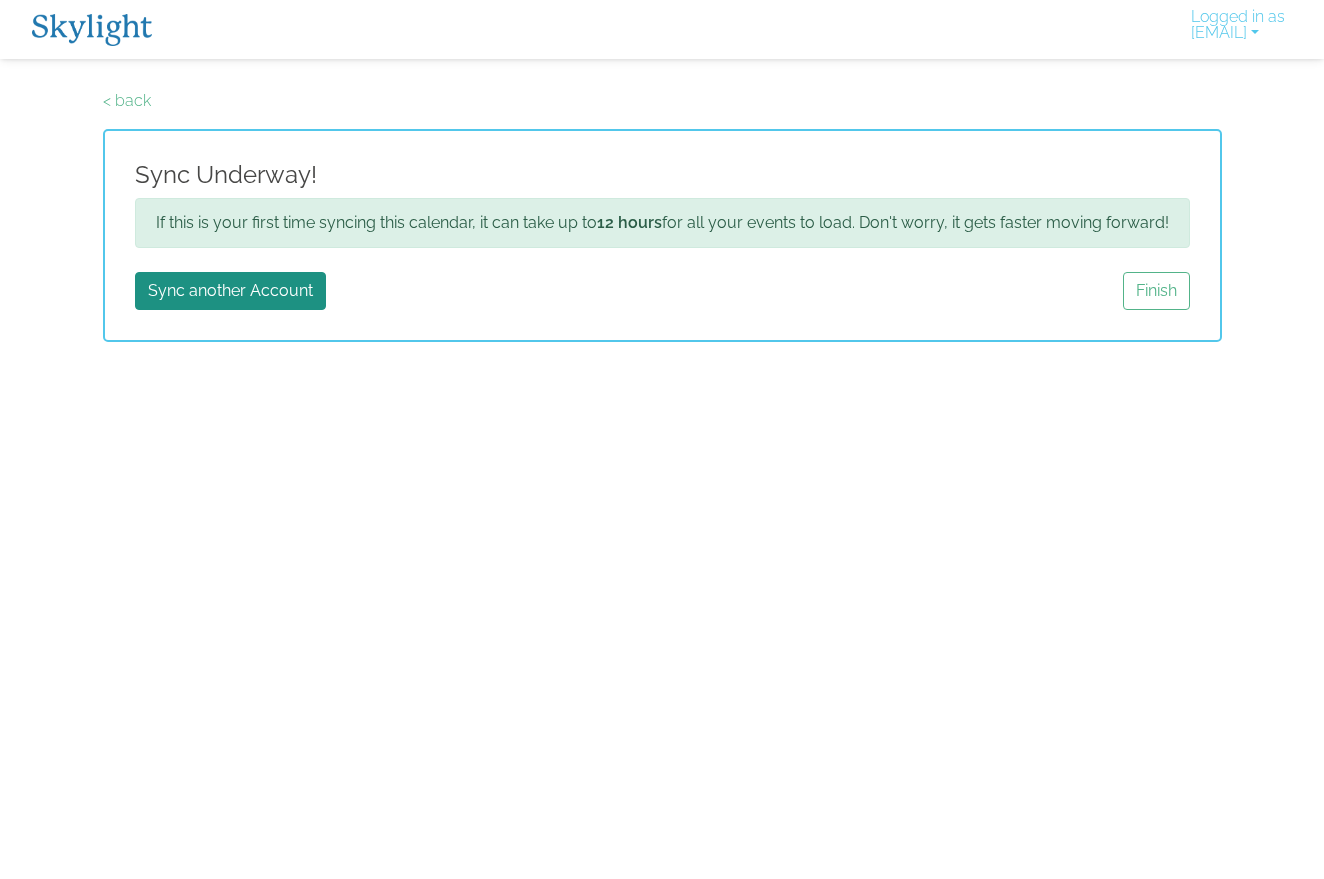scroll, scrollTop: 0, scrollLeft: 0, axis: both 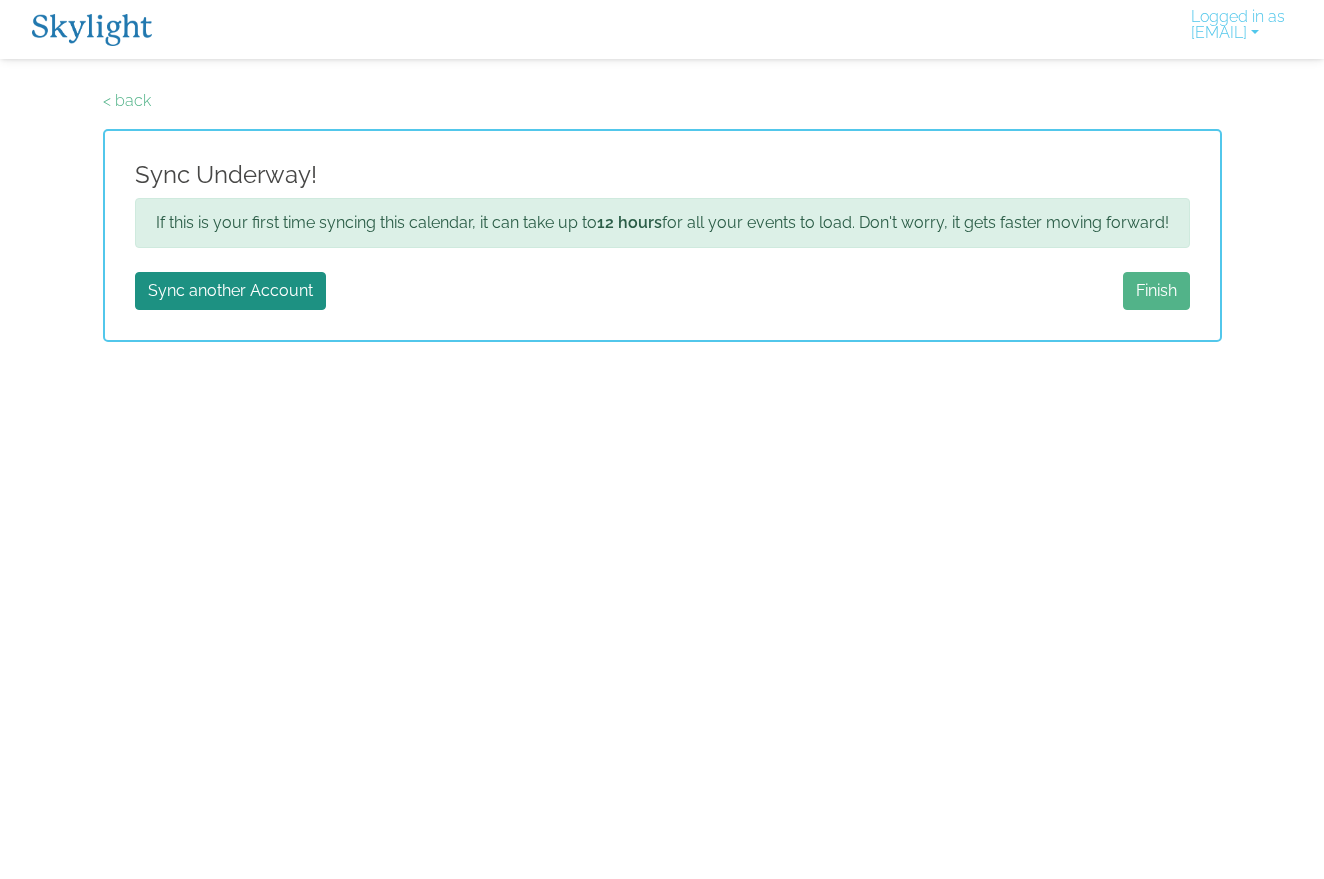 click on "Finish" at bounding box center [1156, 291] 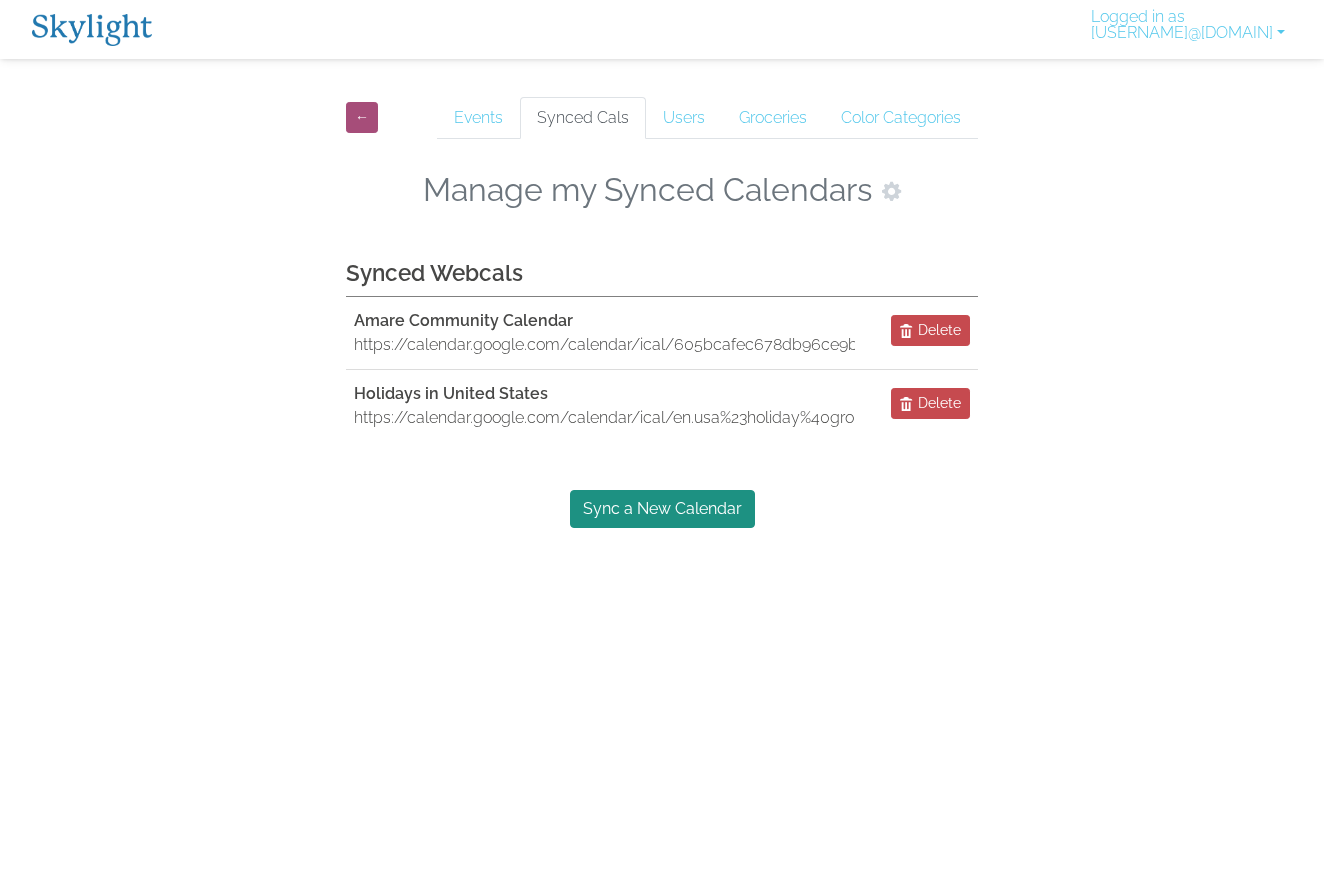 scroll, scrollTop: 0, scrollLeft: 0, axis: both 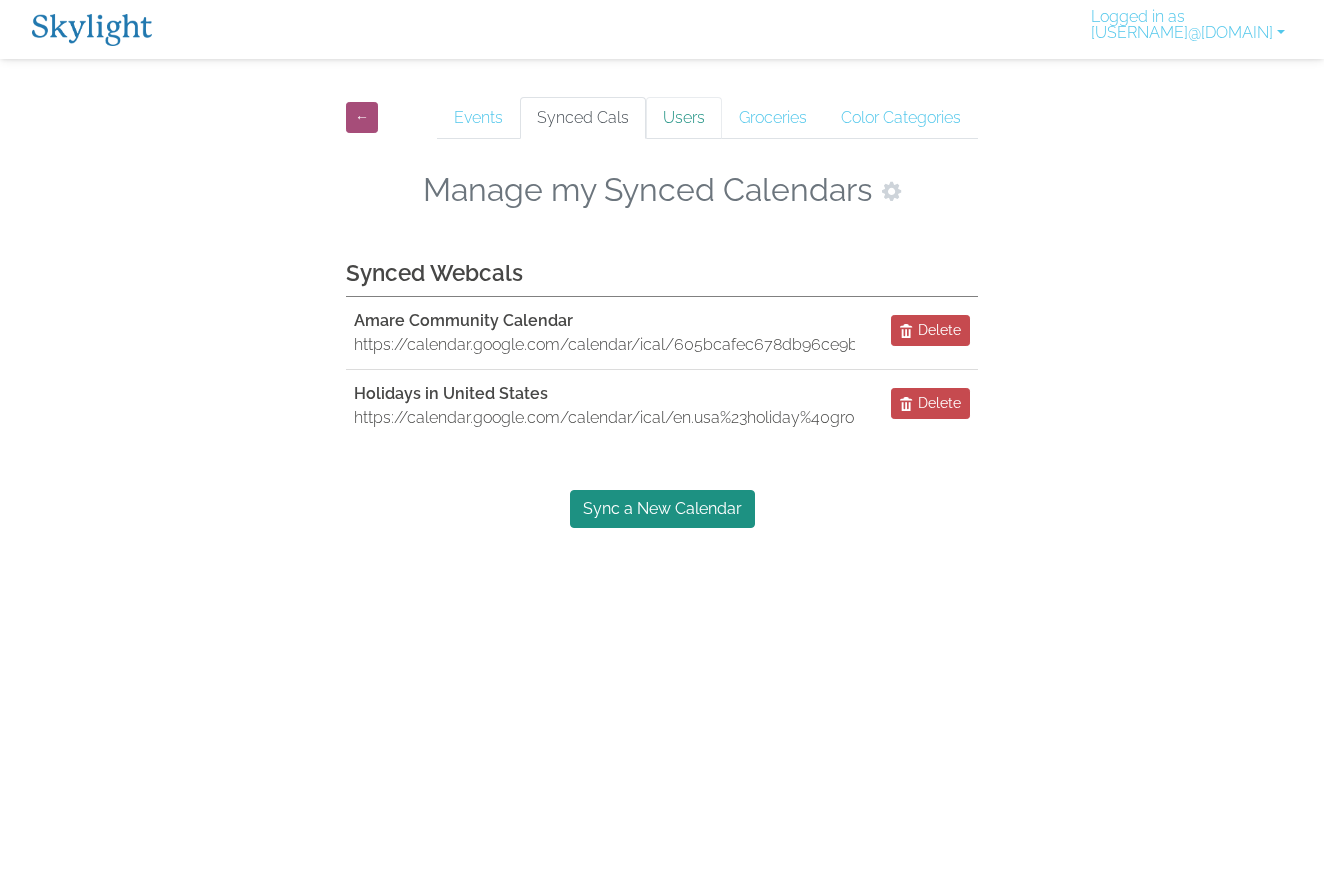 click on "Users" at bounding box center (684, 118) 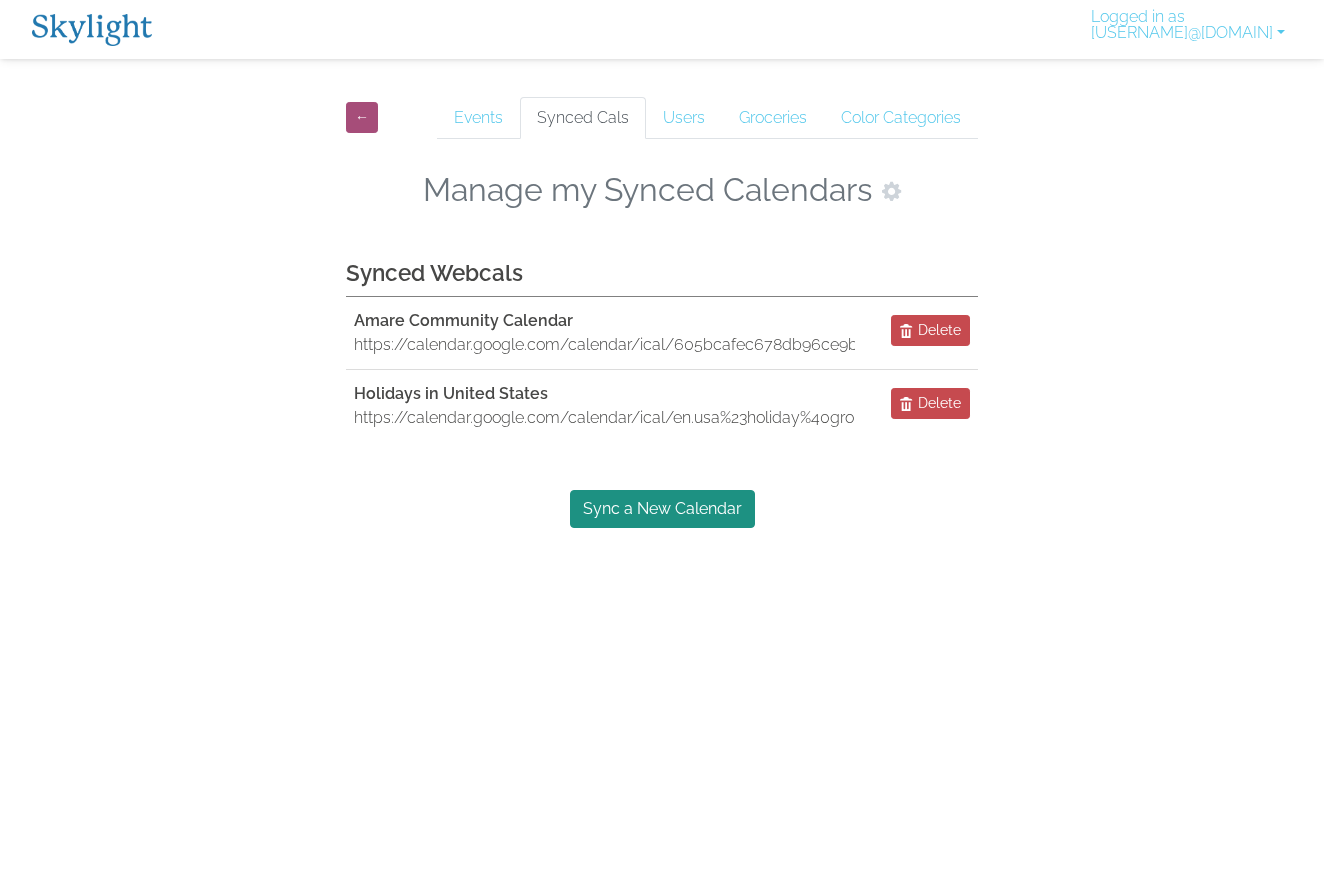 scroll, scrollTop: 0, scrollLeft: 0, axis: both 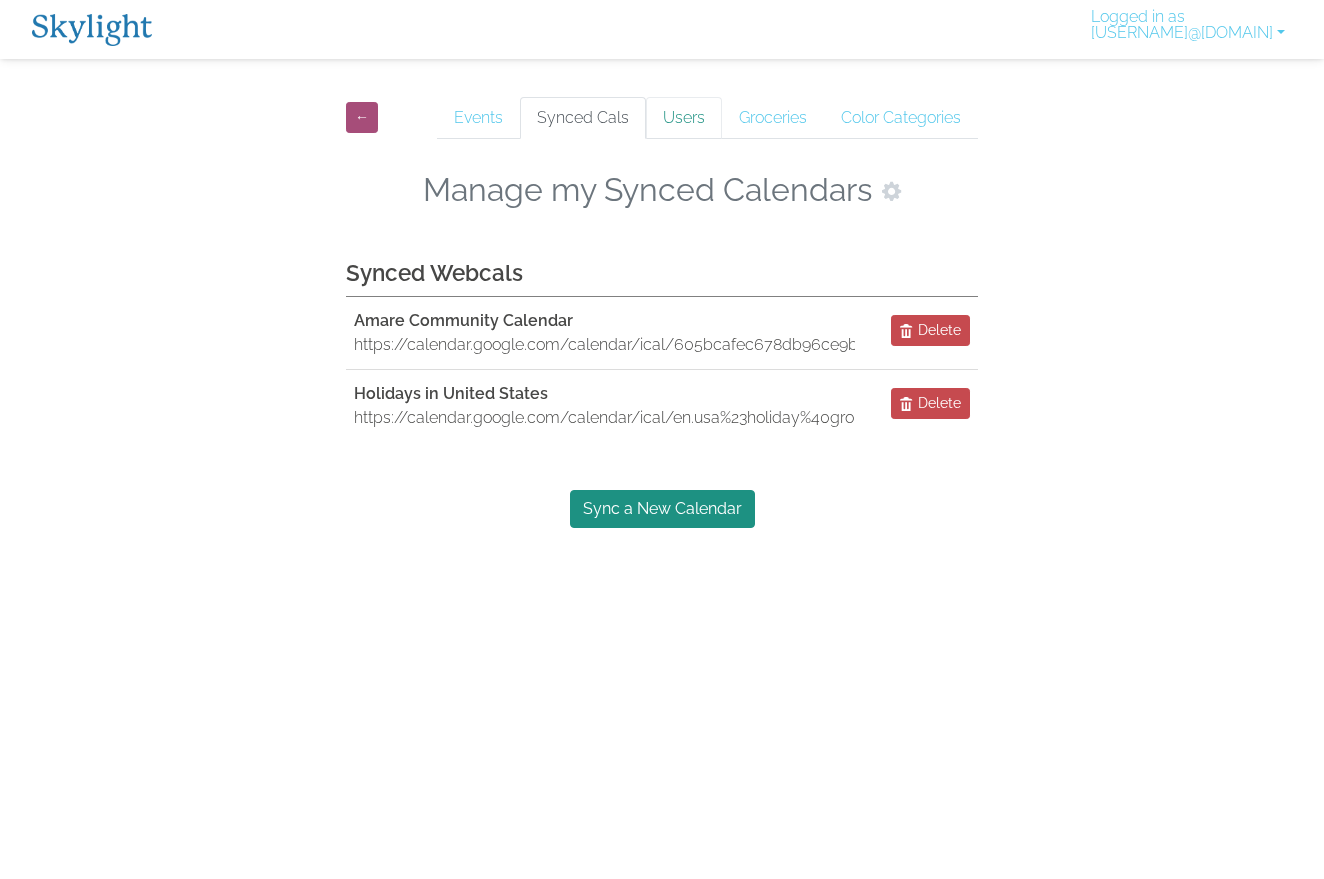 click on "Users" at bounding box center [684, 118] 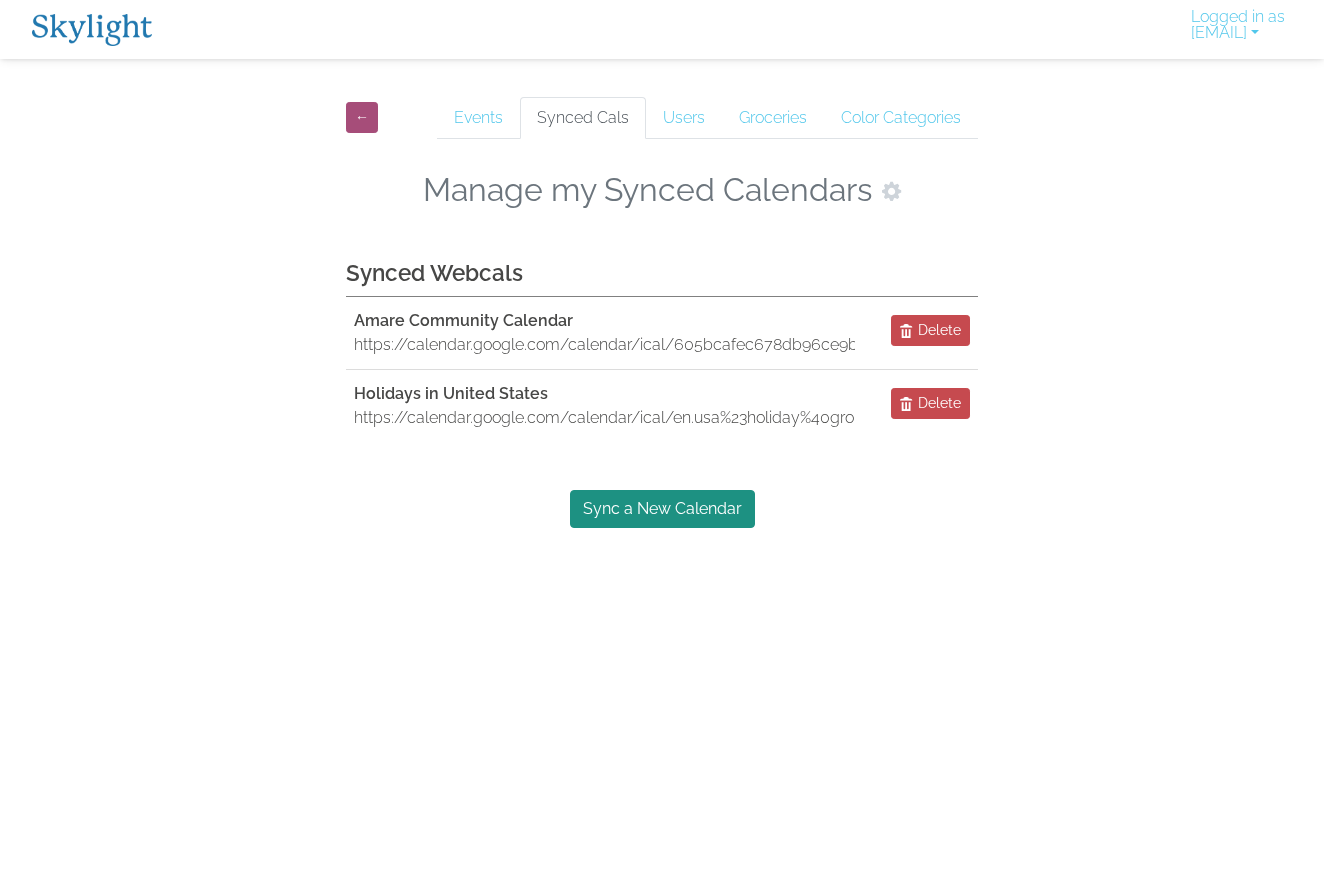 scroll, scrollTop: 0, scrollLeft: 0, axis: both 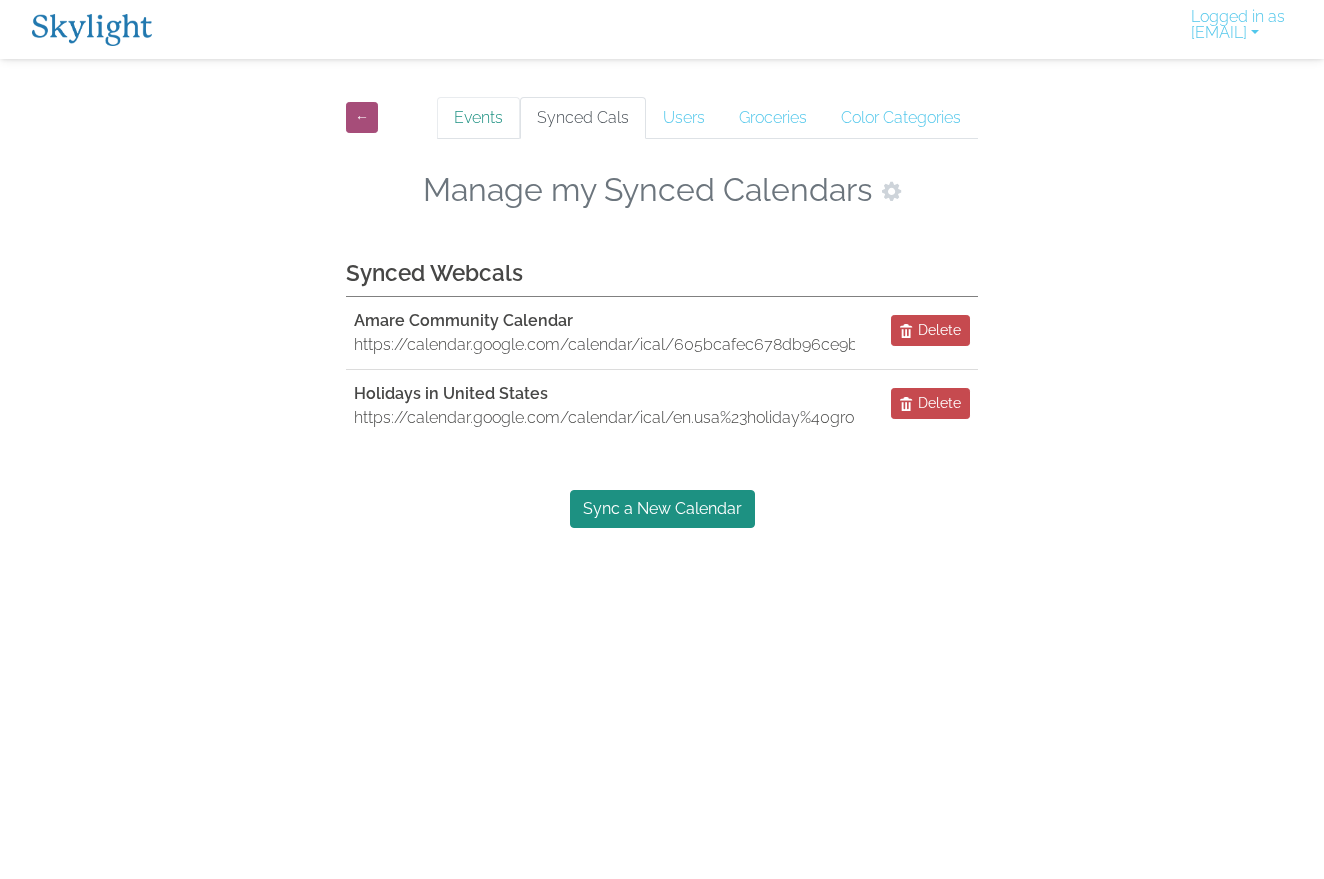 click on "Events" at bounding box center [478, 118] 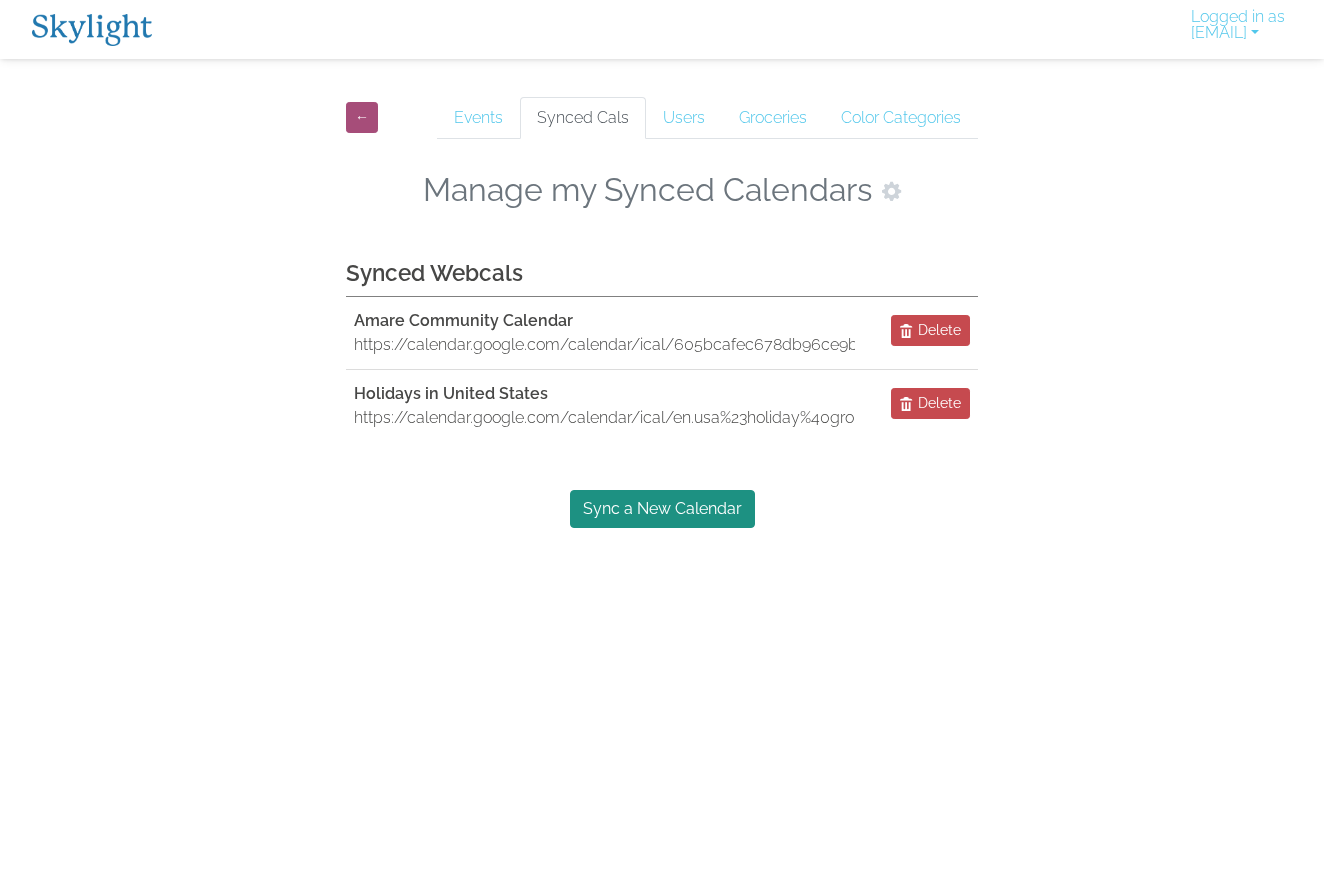 scroll, scrollTop: 0, scrollLeft: 0, axis: both 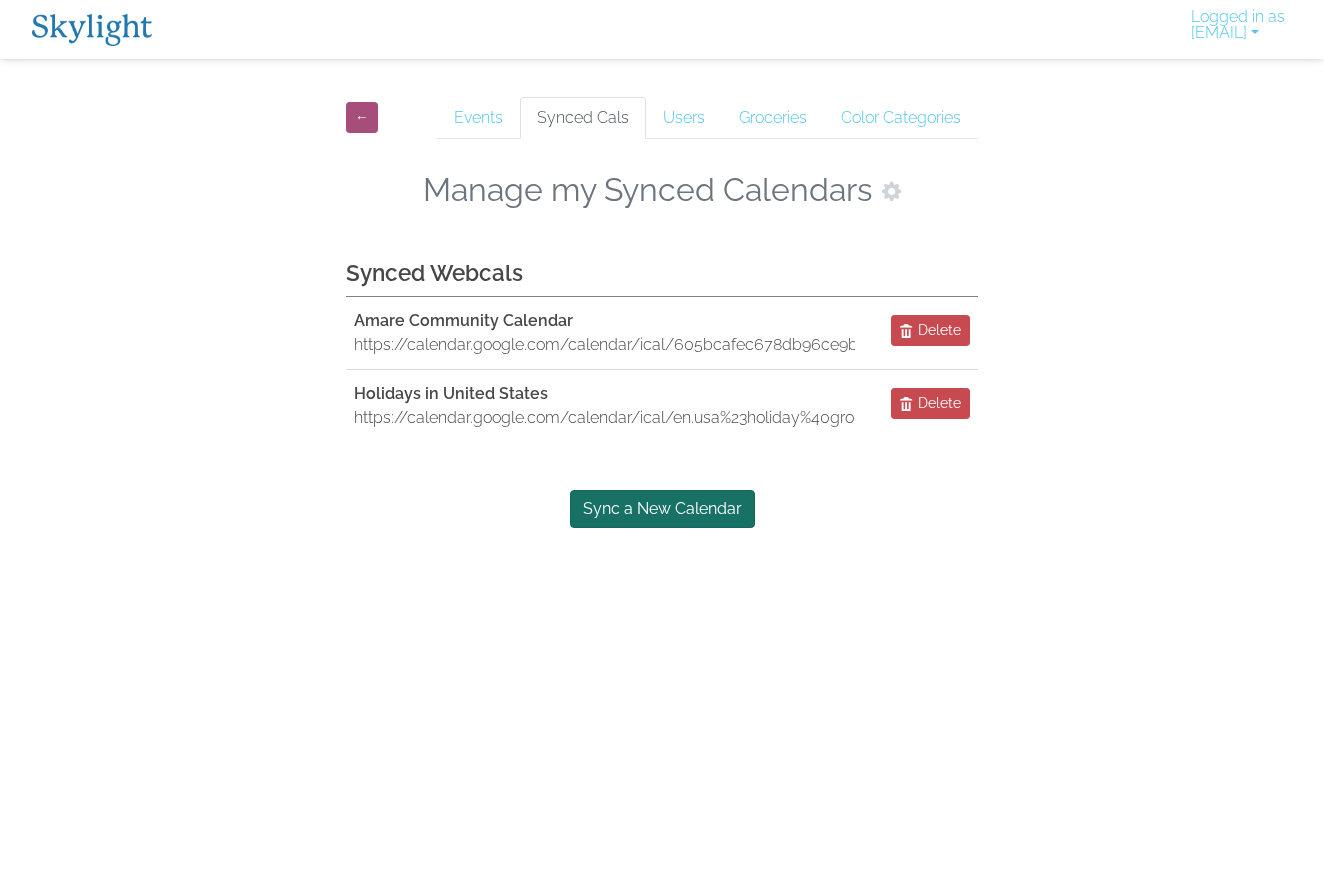 click on "Sync a New Calendar" at bounding box center [662, 509] 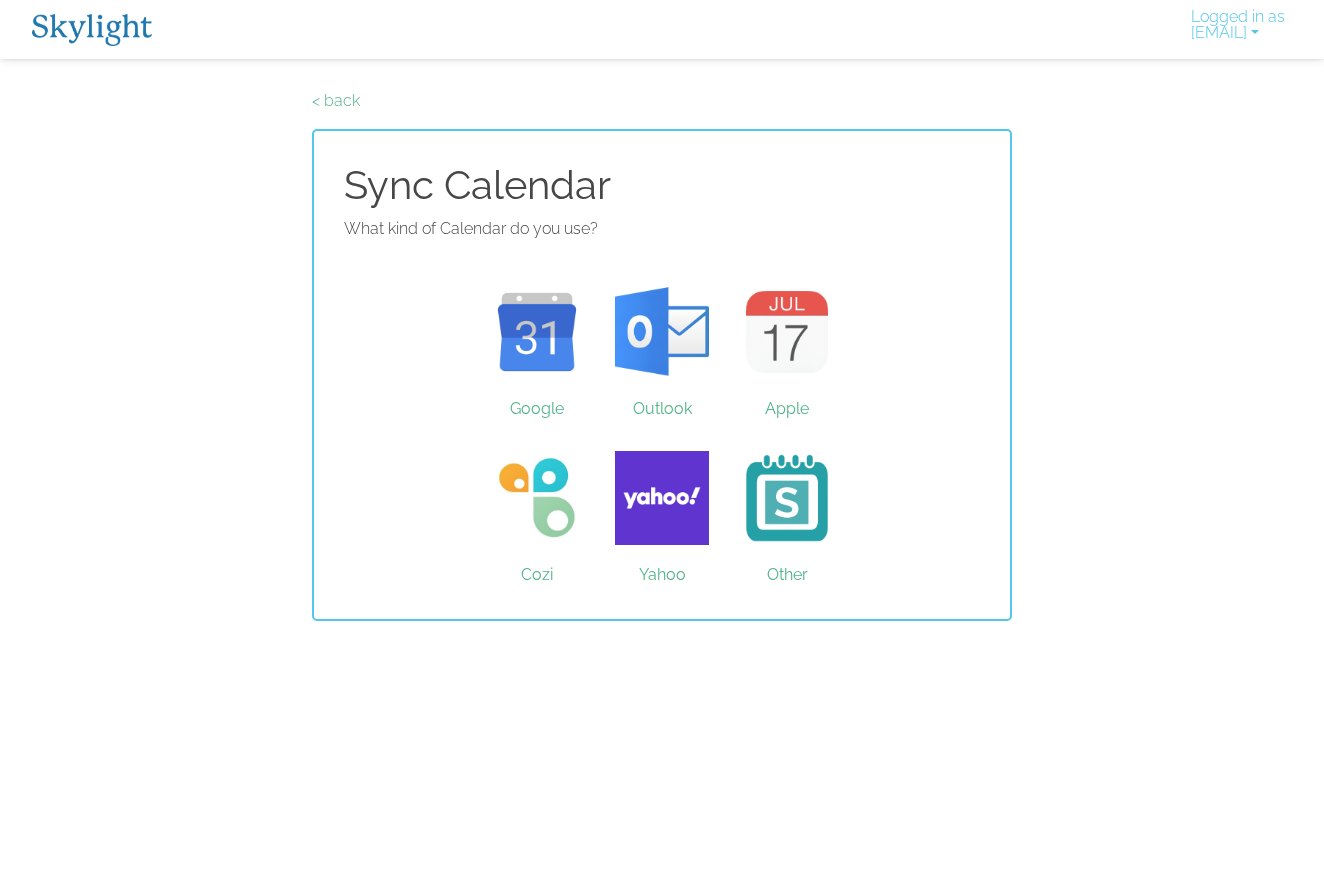 scroll, scrollTop: 0, scrollLeft: 0, axis: both 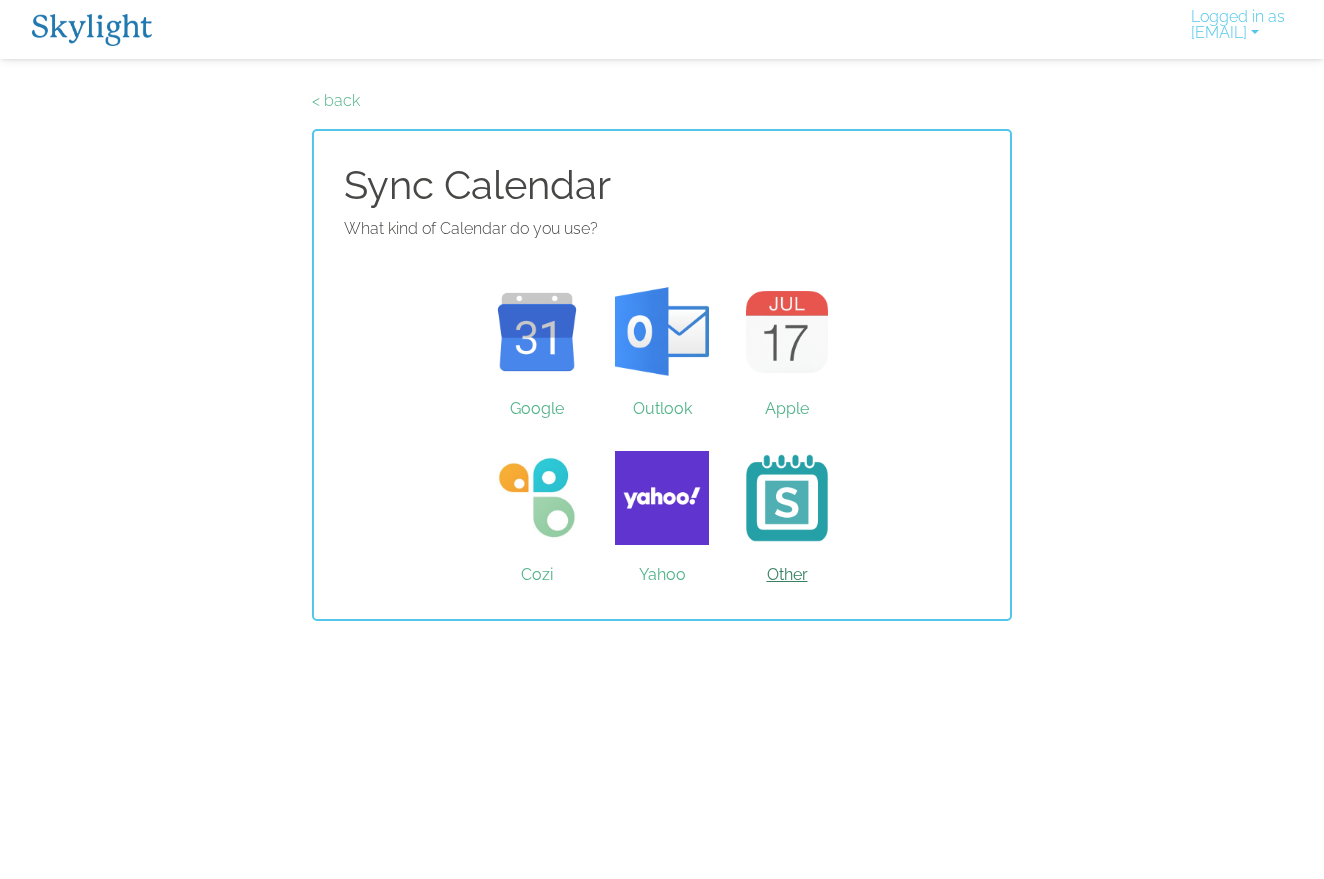 click on "Other" at bounding box center (787, 498) 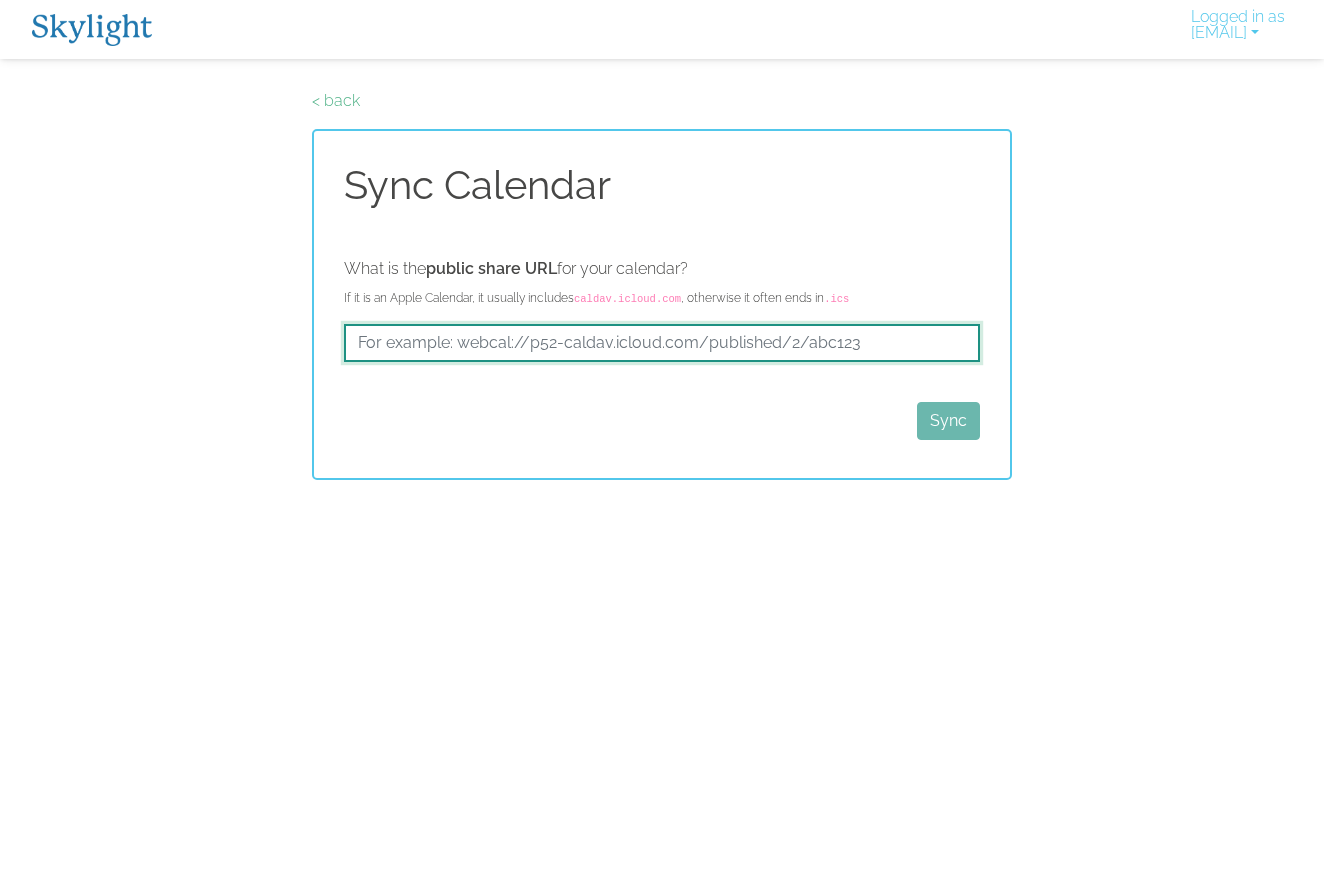 click at bounding box center [662, 343] 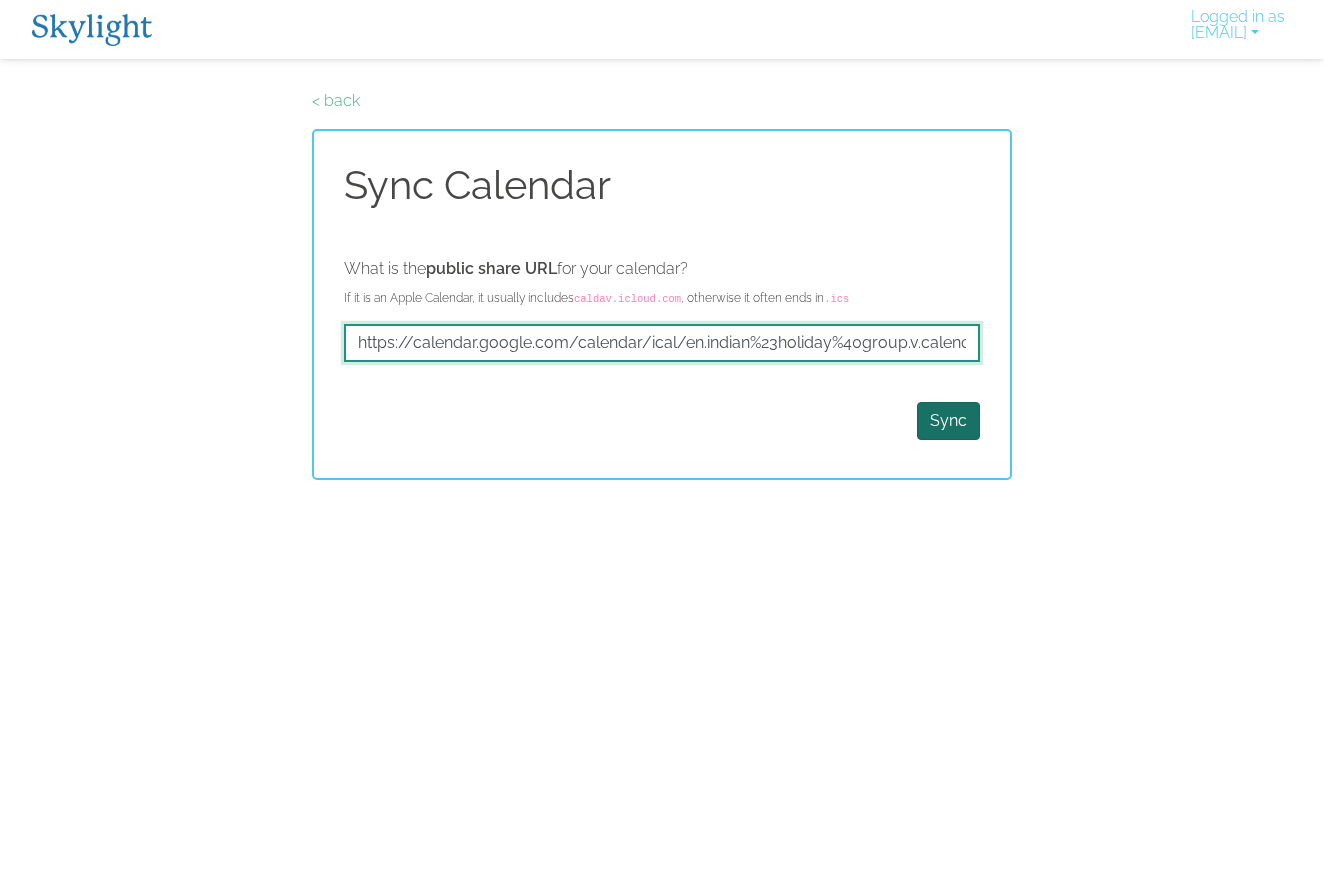 type on "https://calendar.google.com/calendar/ical/en.indian%23holiday%40group.v.calendar.google.com/public/basic.ics" 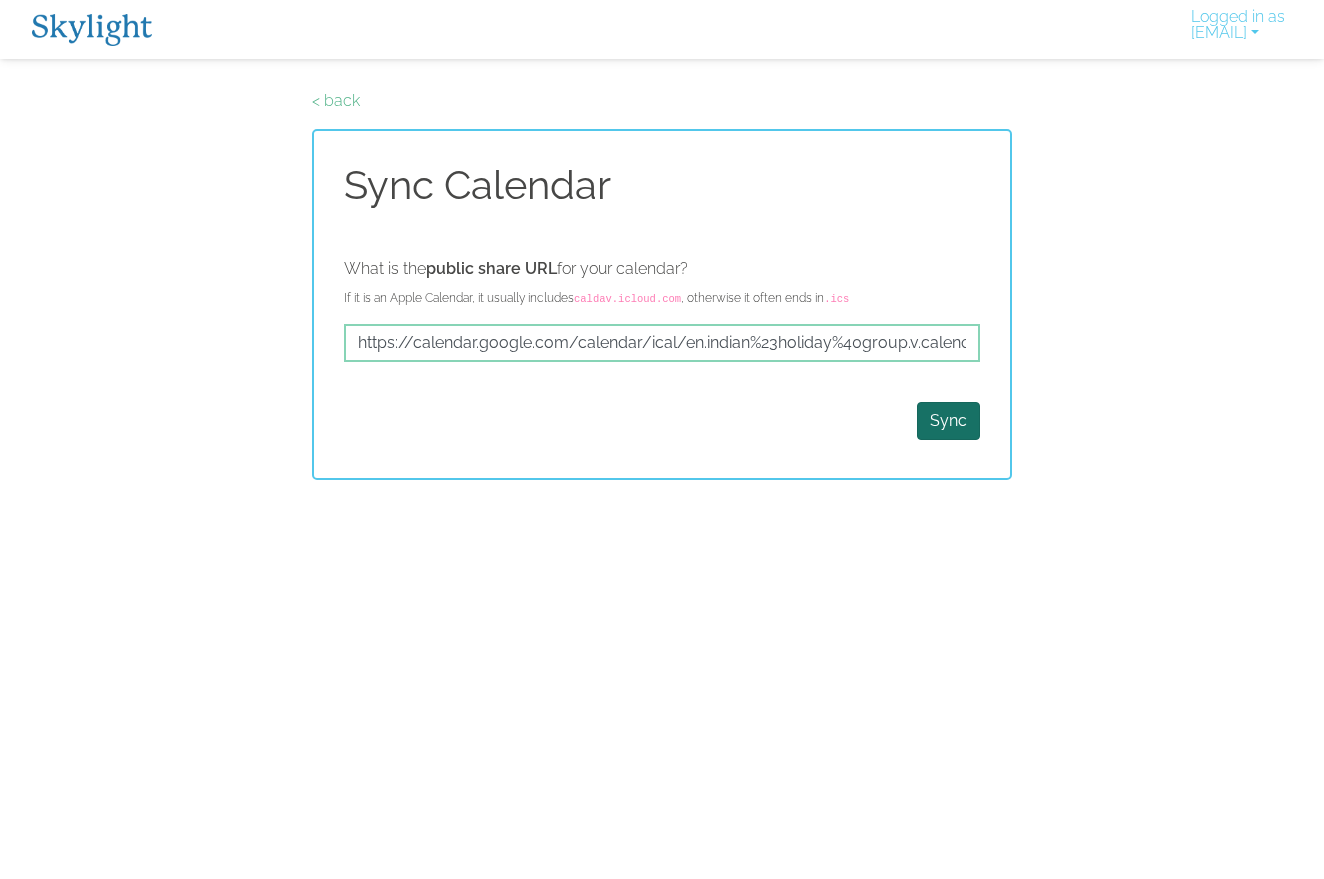 click on "Sync" at bounding box center (948, 421) 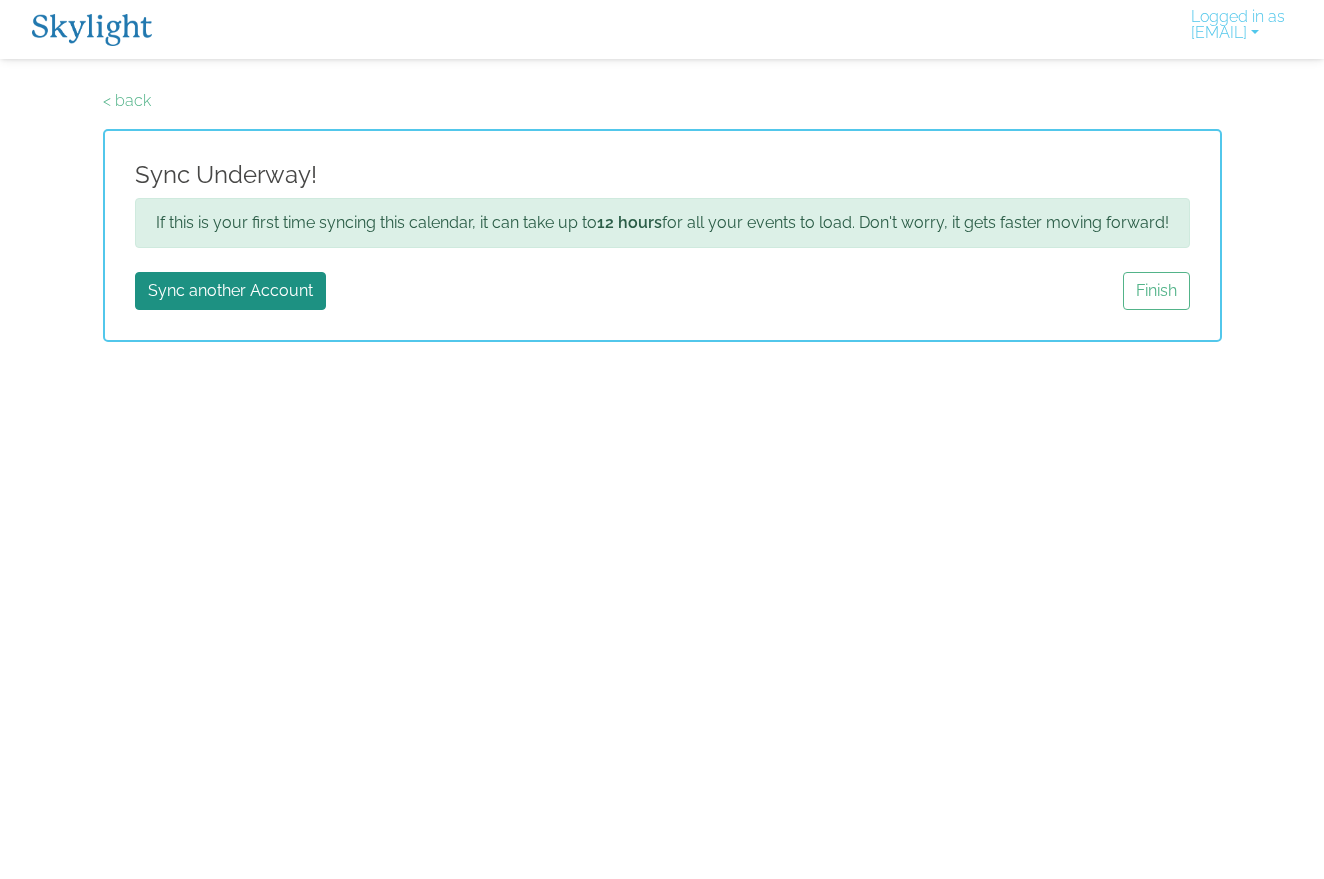 scroll, scrollTop: 0, scrollLeft: 0, axis: both 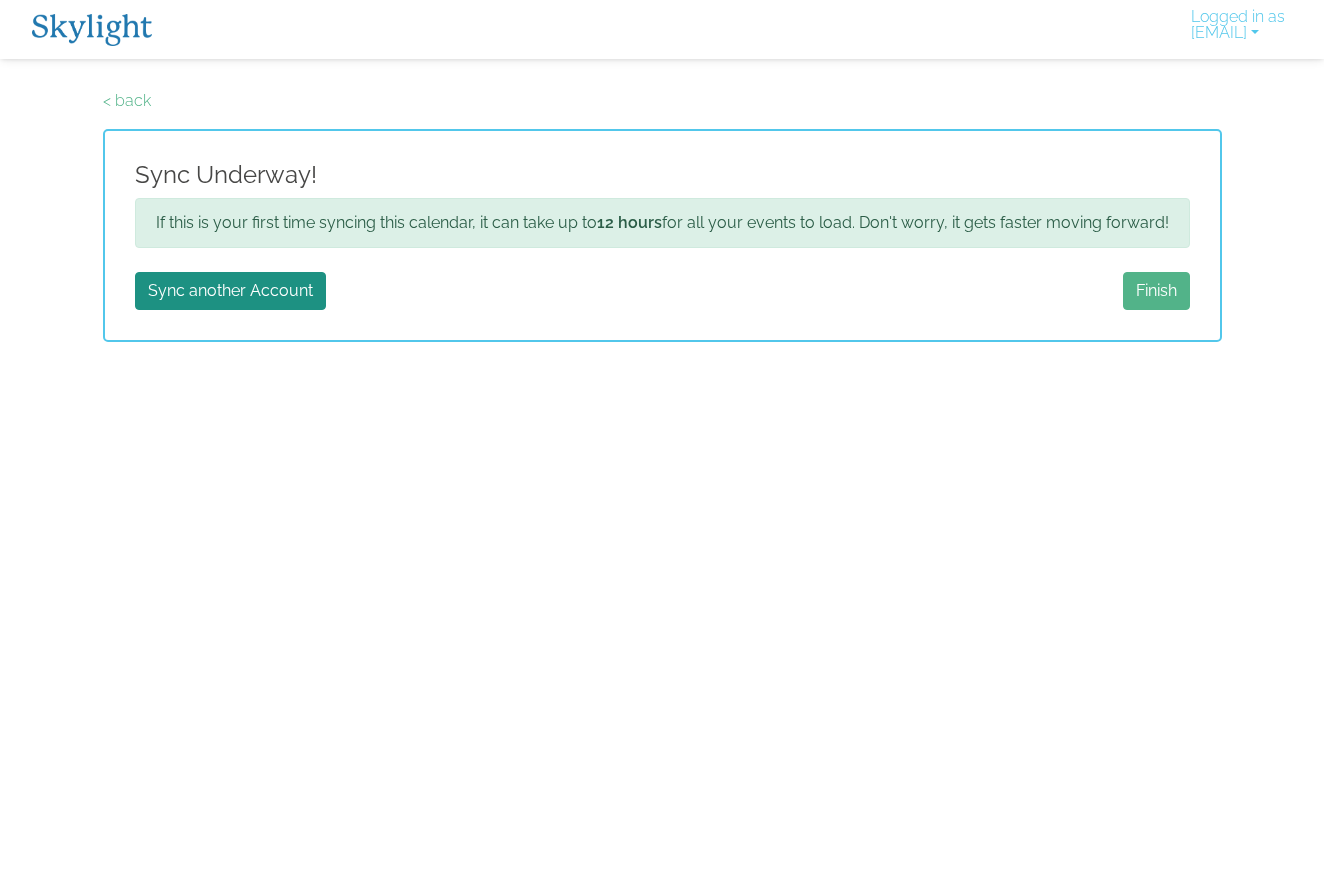 click on "Finish" at bounding box center [1156, 291] 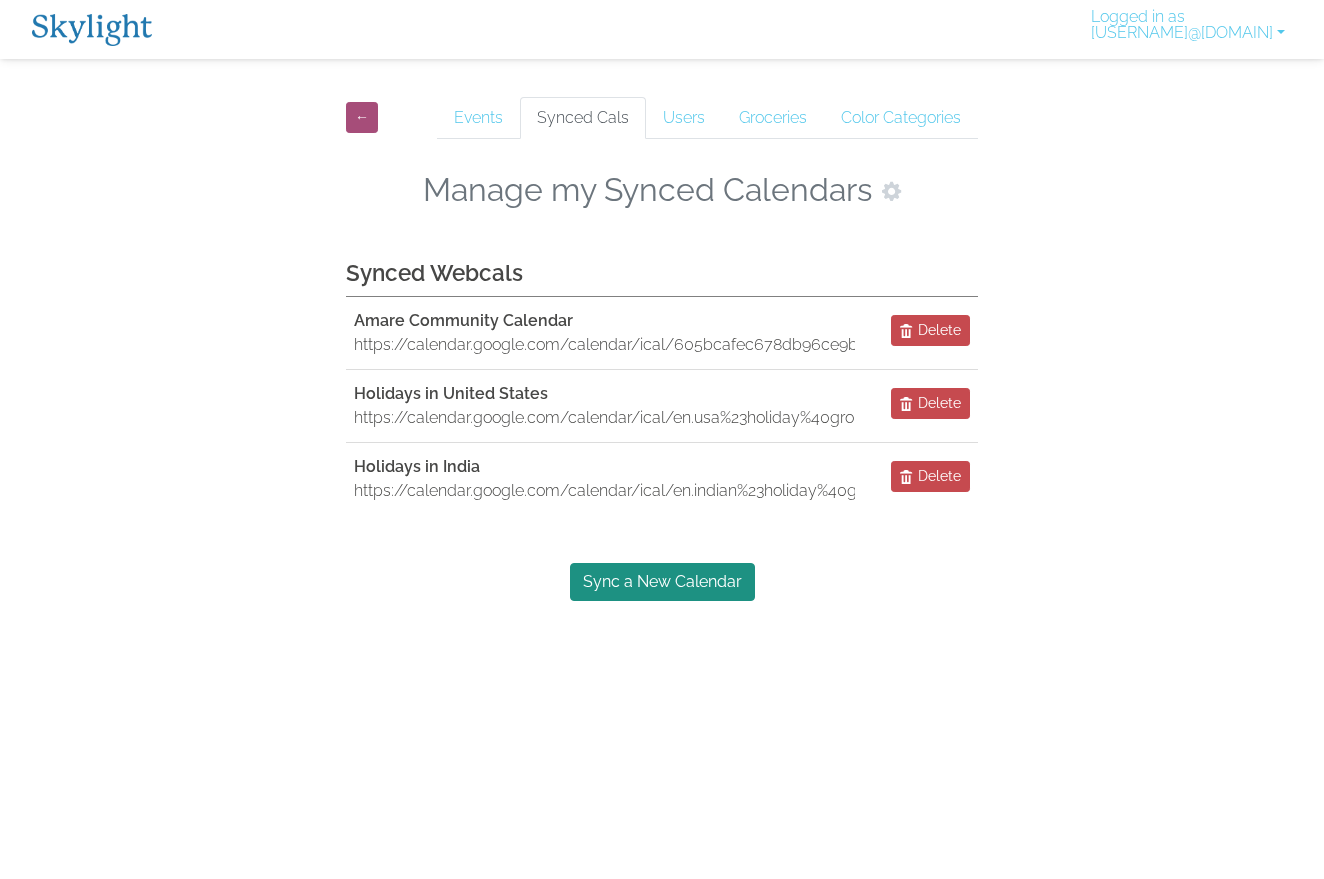 scroll, scrollTop: 0, scrollLeft: 0, axis: both 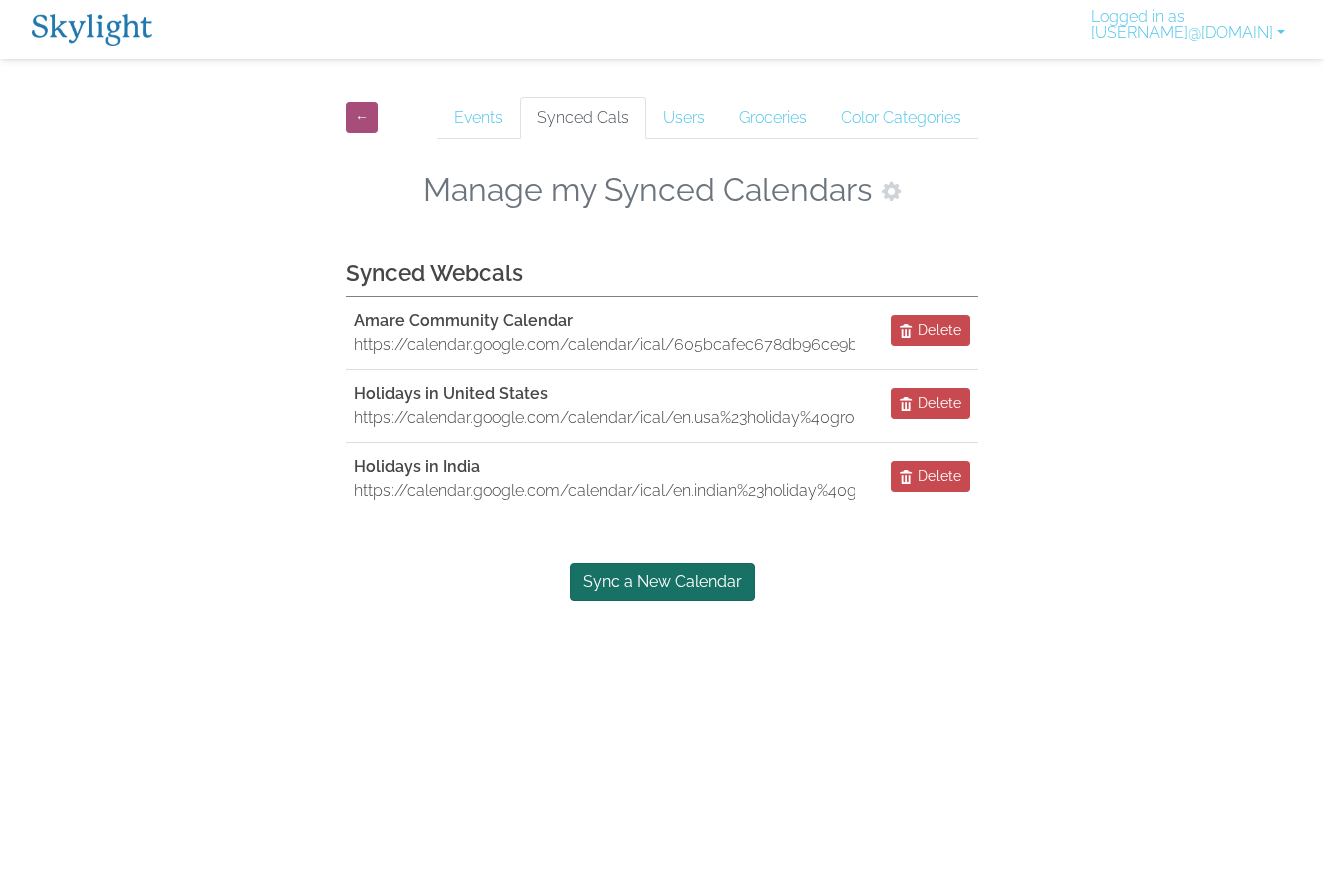 click on "Sync a New Calendar" at bounding box center [662, 582] 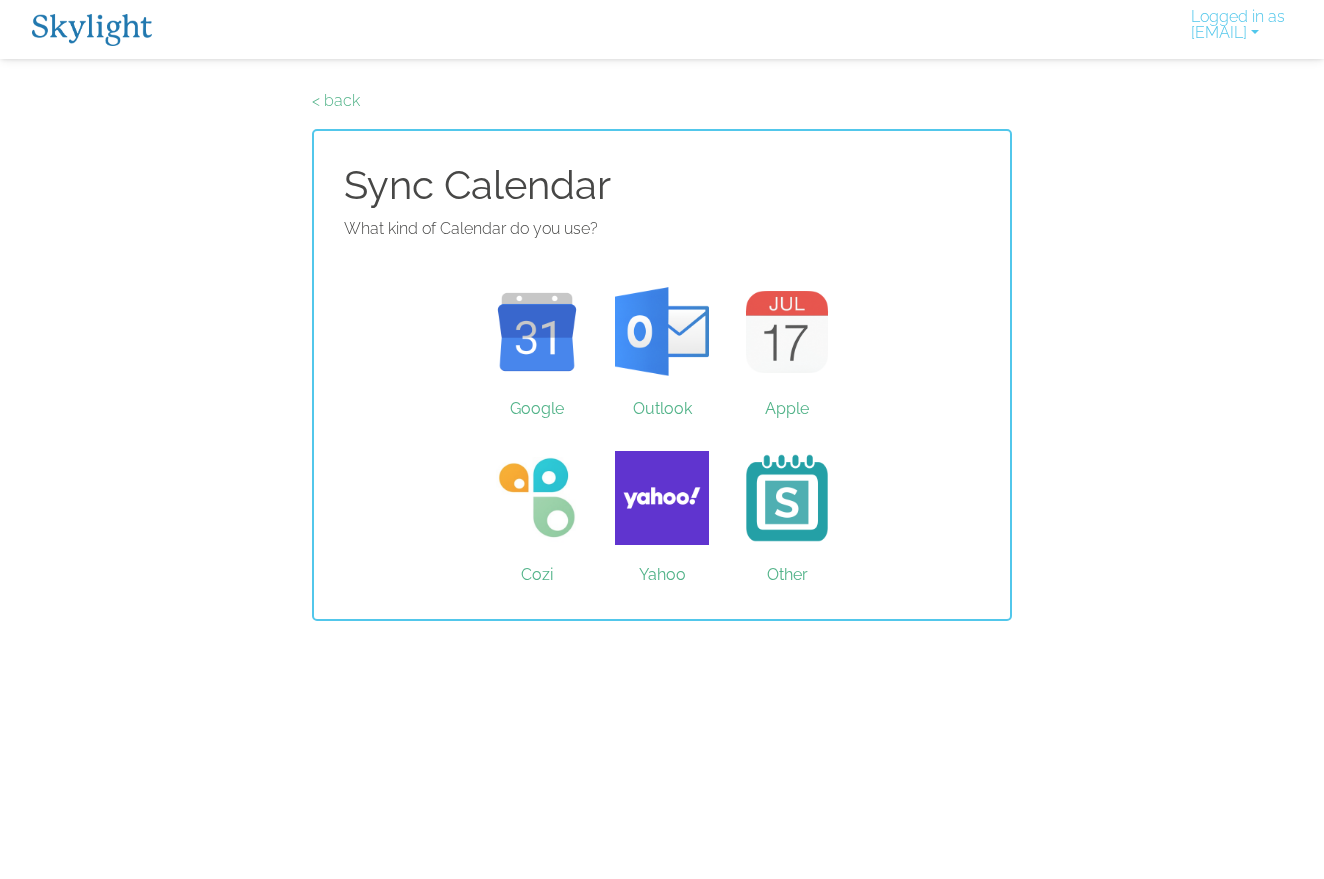 scroll, scrollTop: 0, scrollLeft: 0, axis: both 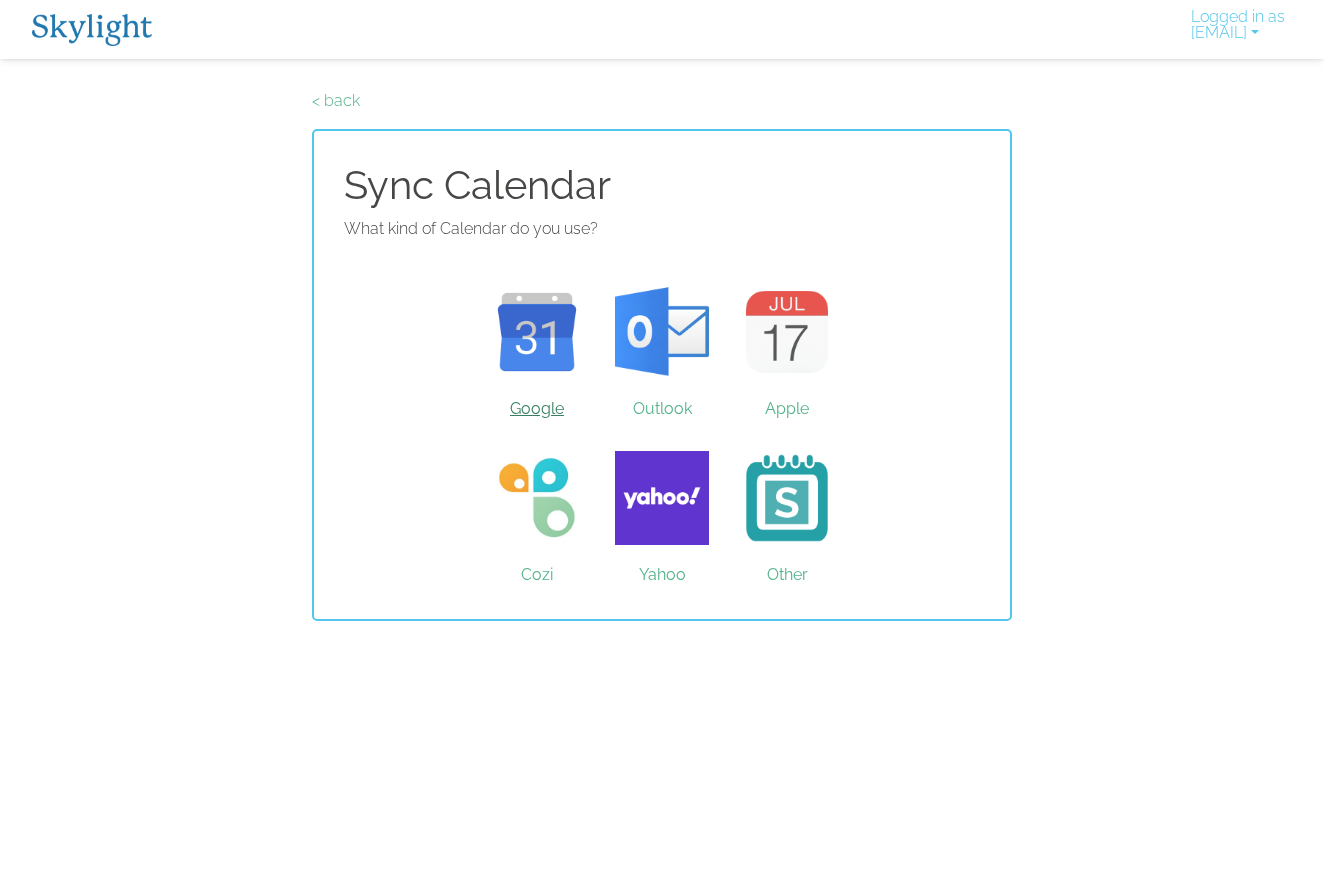 click on "Google" at bounding box center (537, 332) 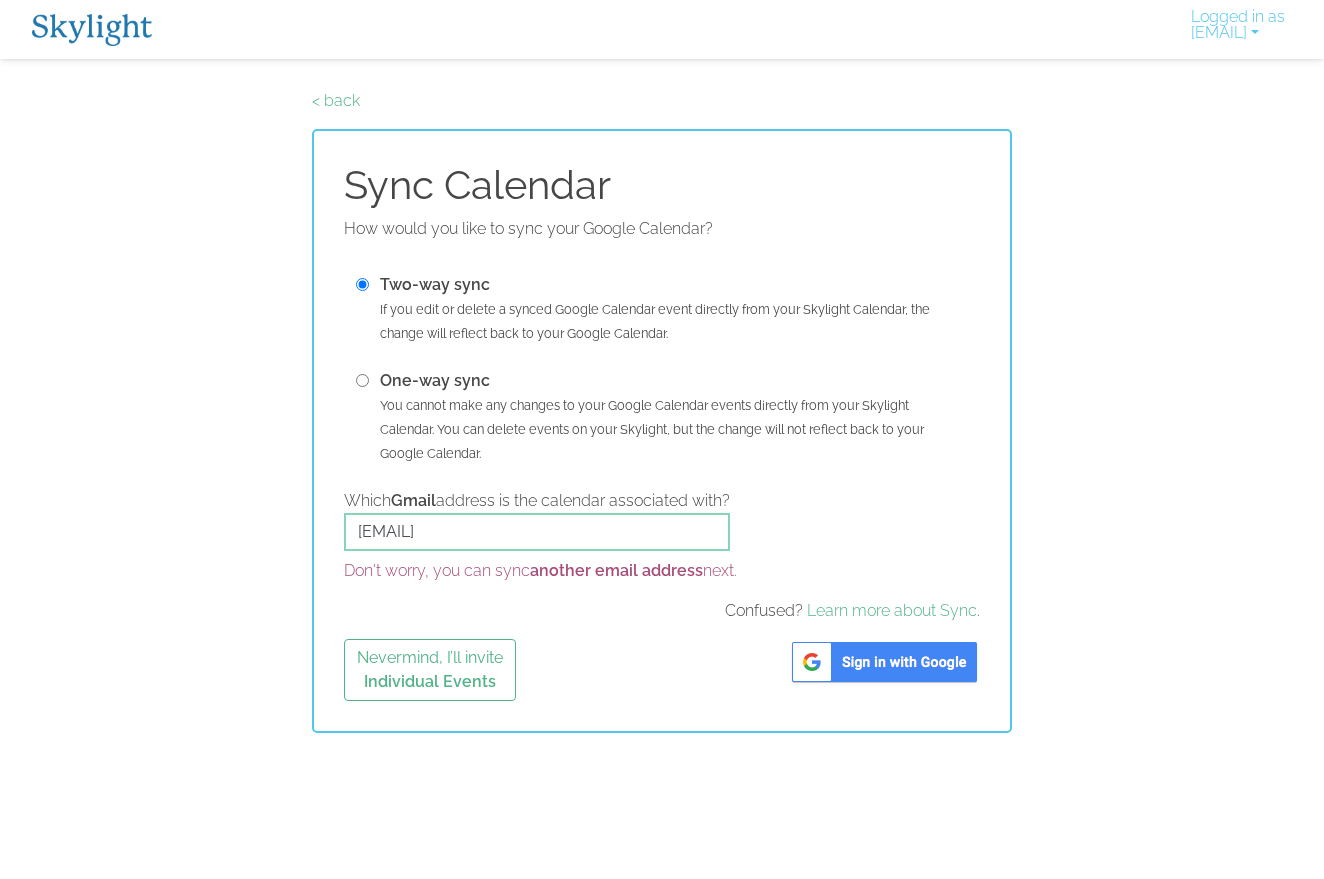 click at bounding box center [884, 662] 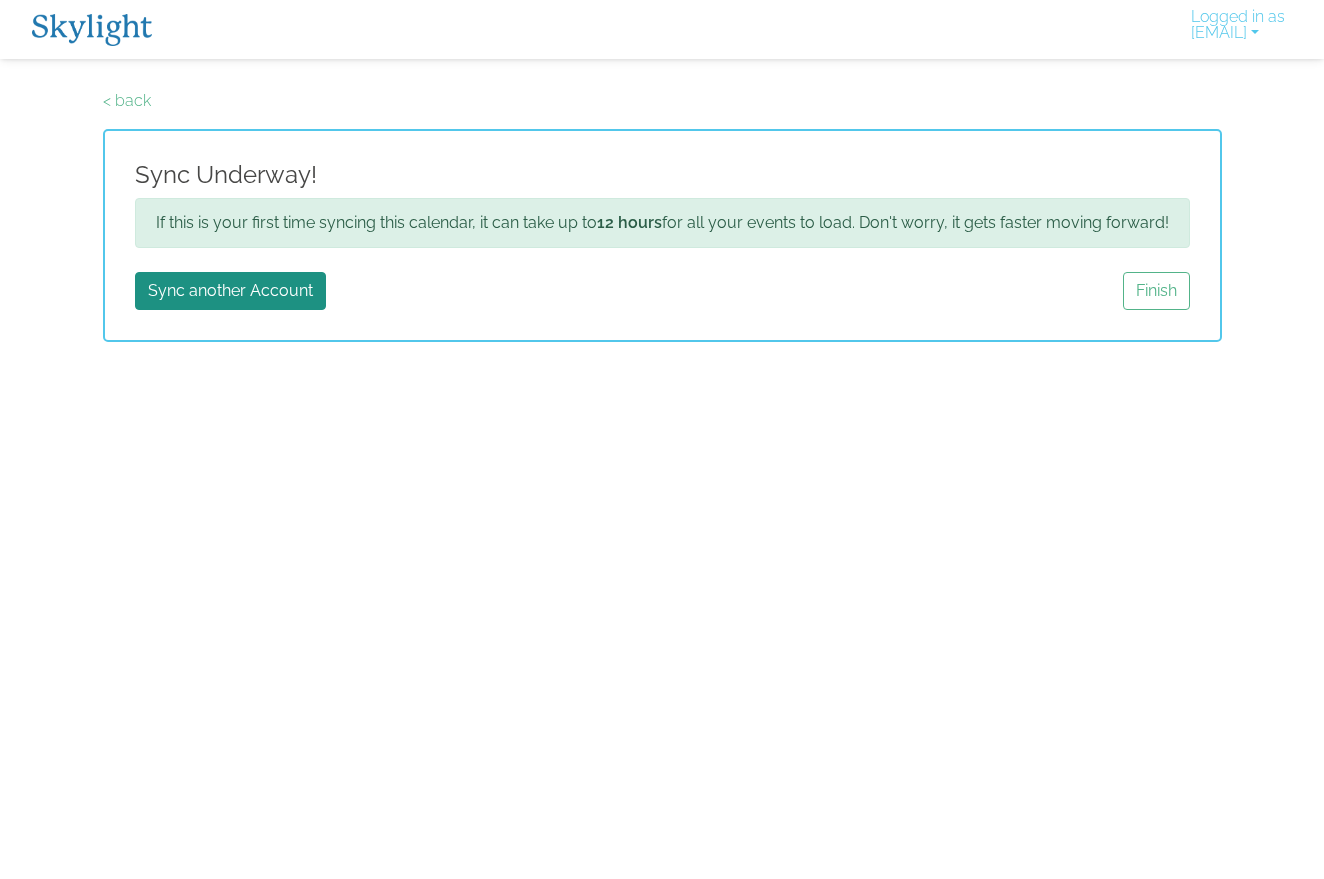 scroll, scrollTop: 0, scrollLeft: 0, axis: both 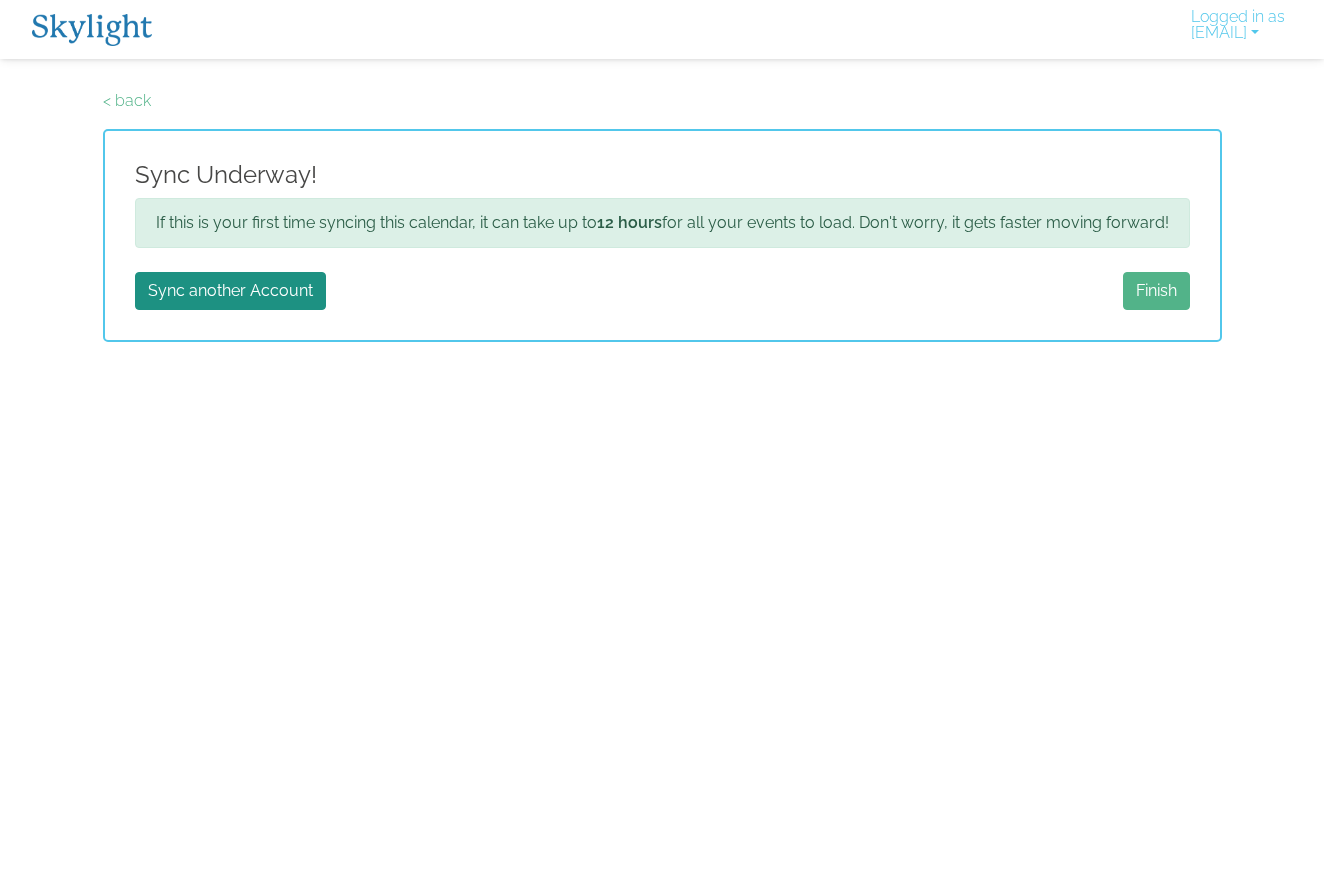 click on "Finish" at bounding box center (1156, 291) 